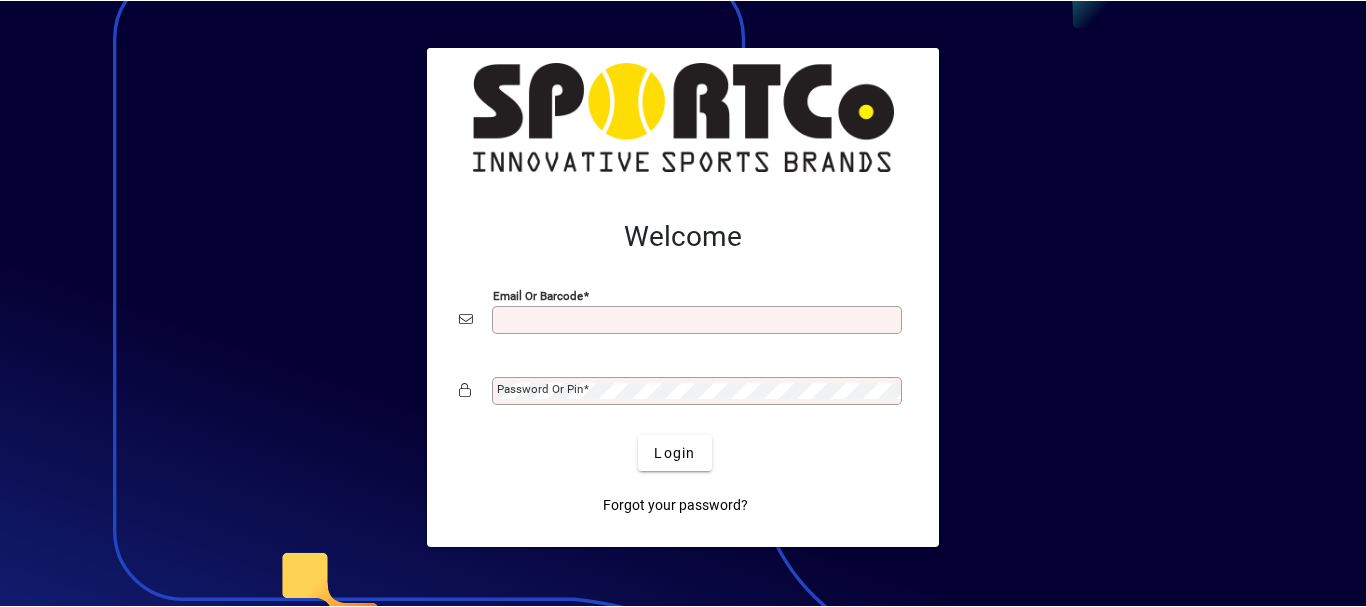 scroll, scrollTop: 0, scrollLeft: 0, axis: both 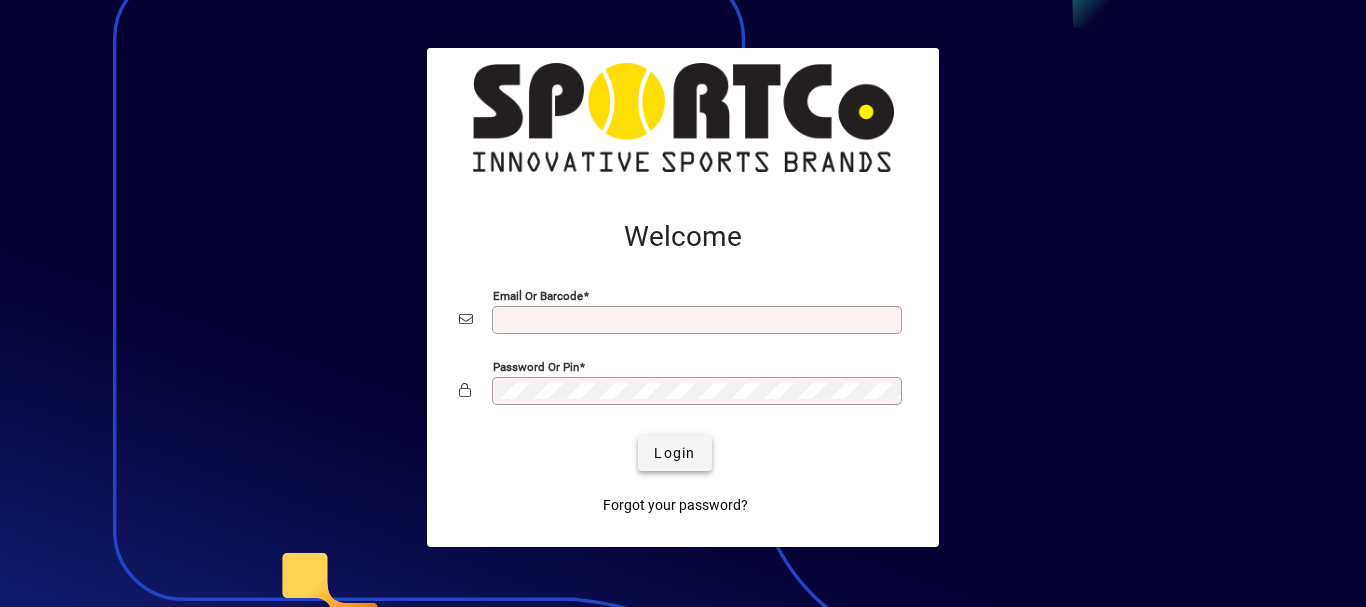 type on "**********" 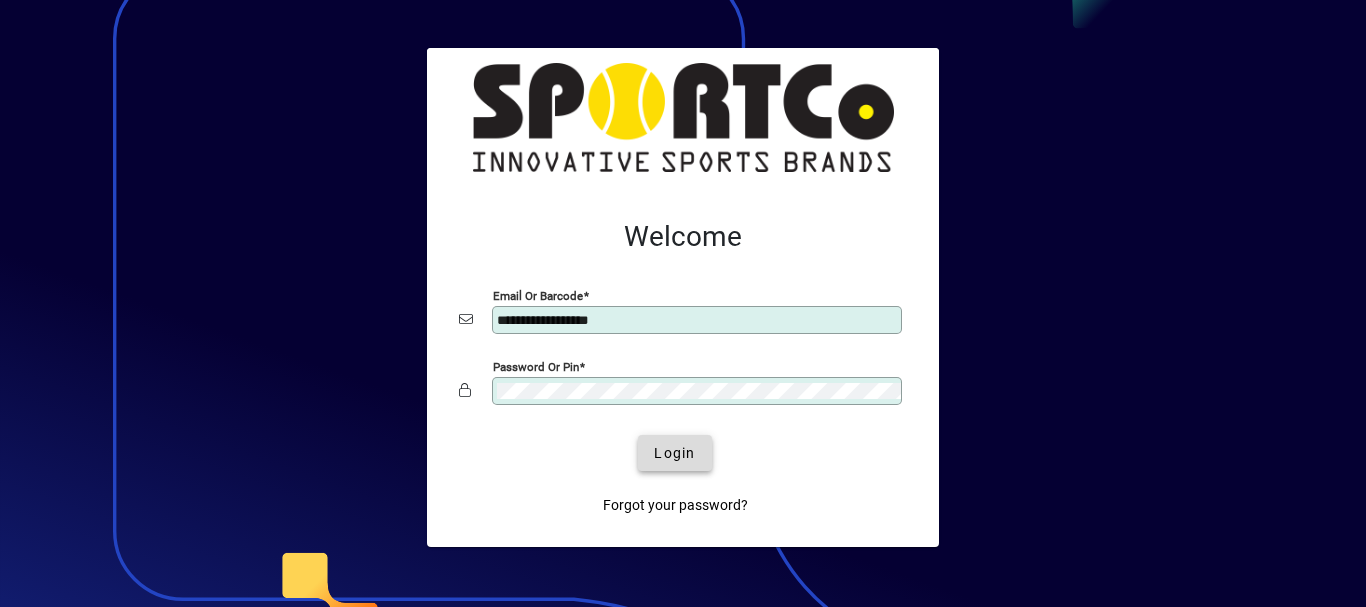 click on "Login" 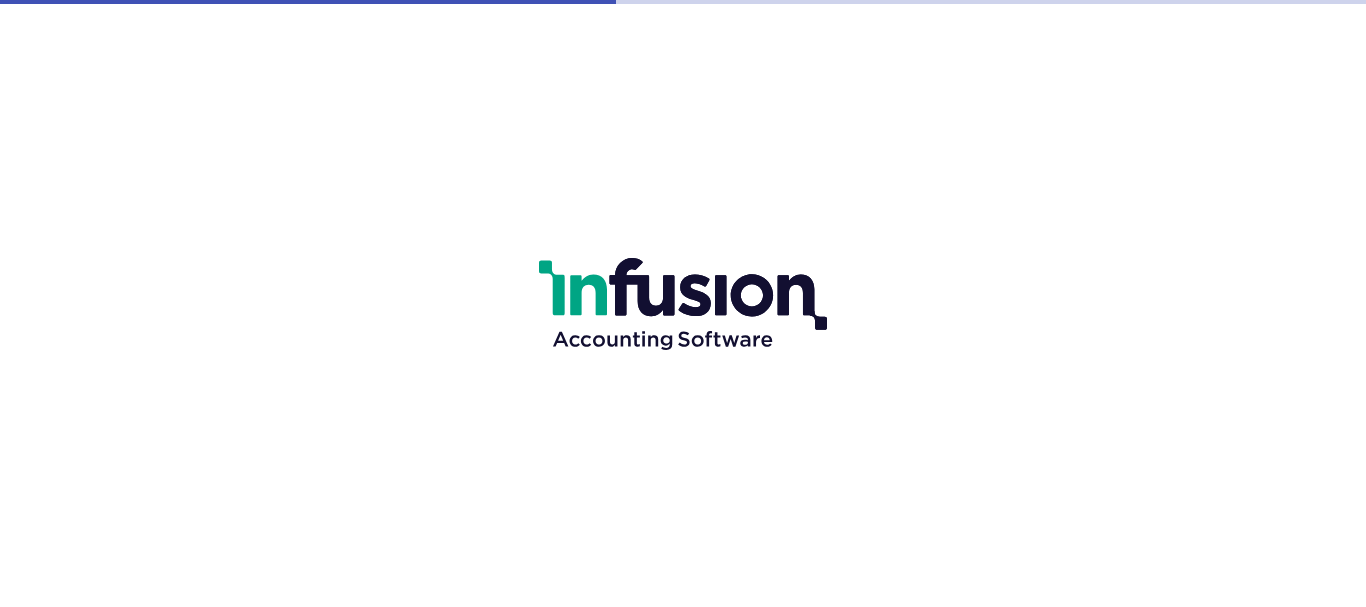 scroll, scrollTop: 0, scrollLeft: 0, axis: both 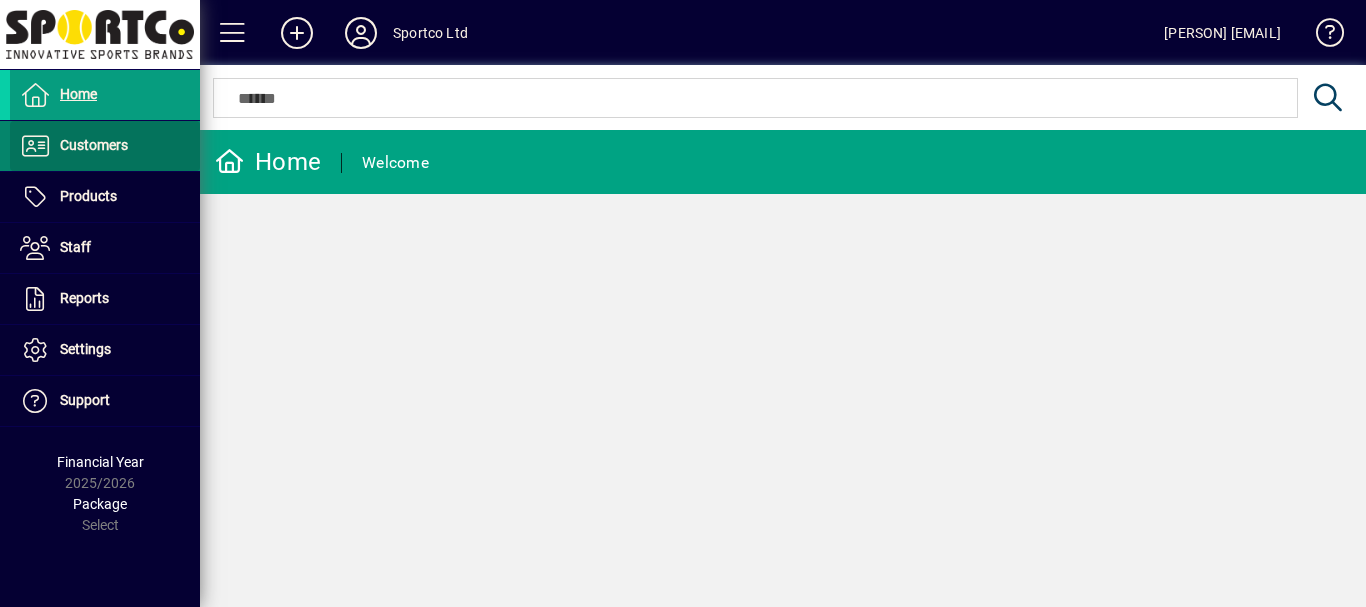 click on "Customers" at bounding box center [94, 145] 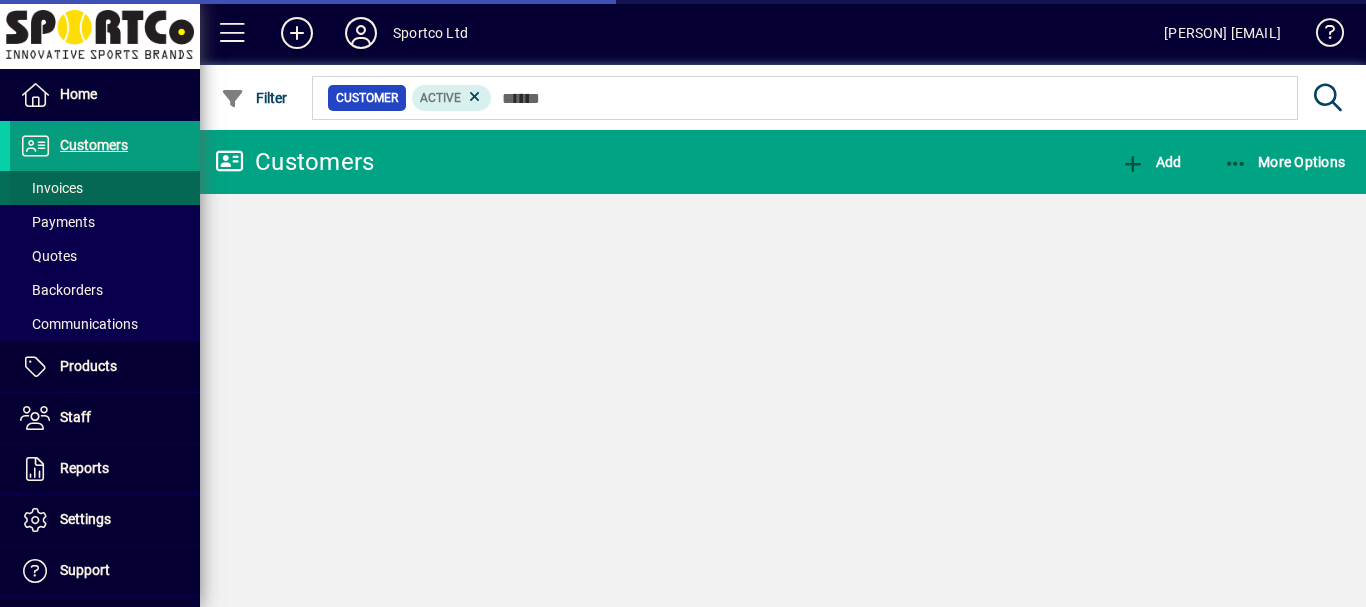 click on "Invoices" at bounding box center [51, 188] 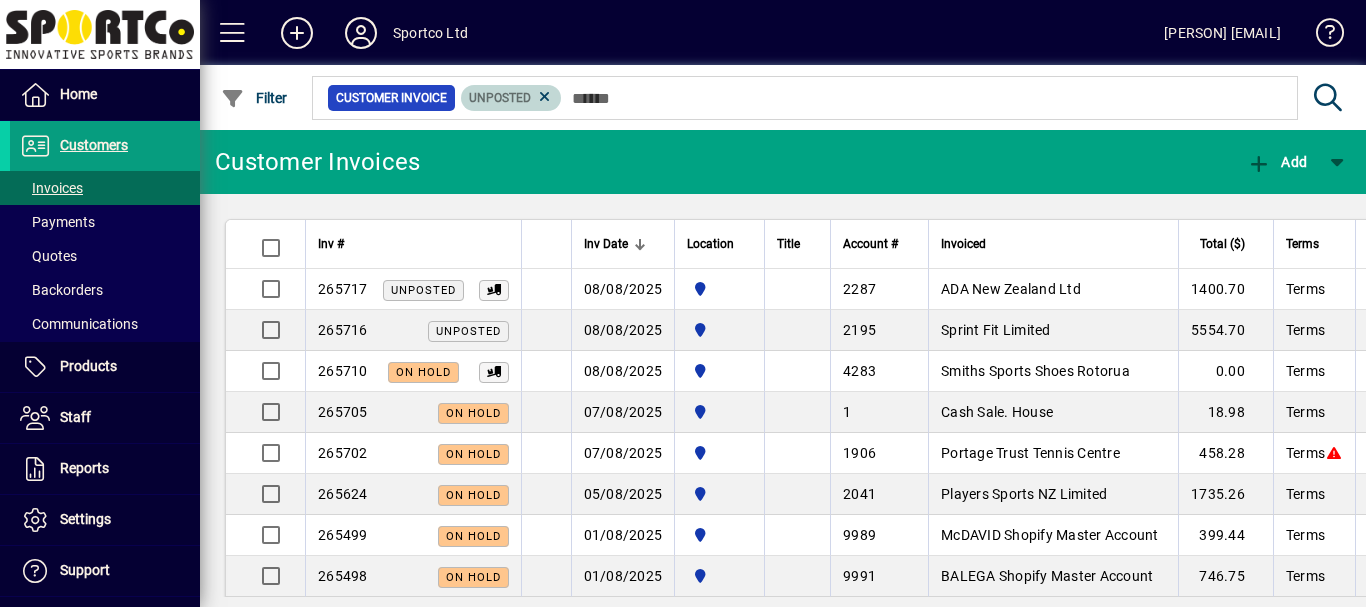click at bounding box center [545, 97] 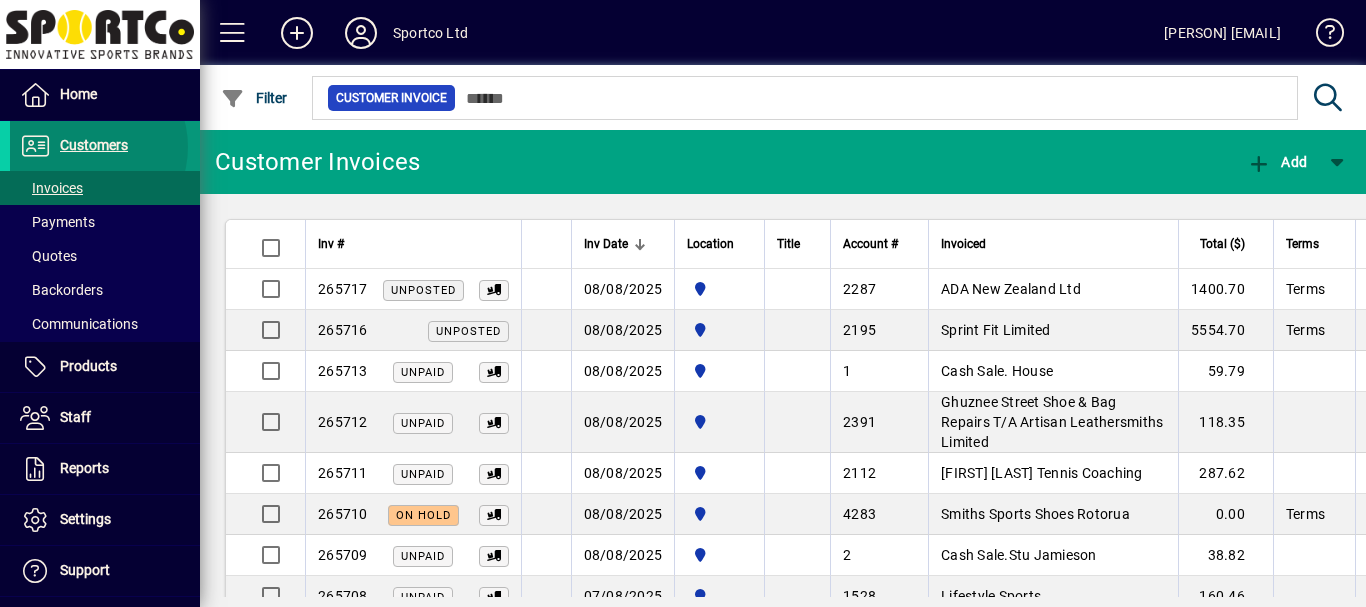 click on "Customers" at bounding box center [94, 145] 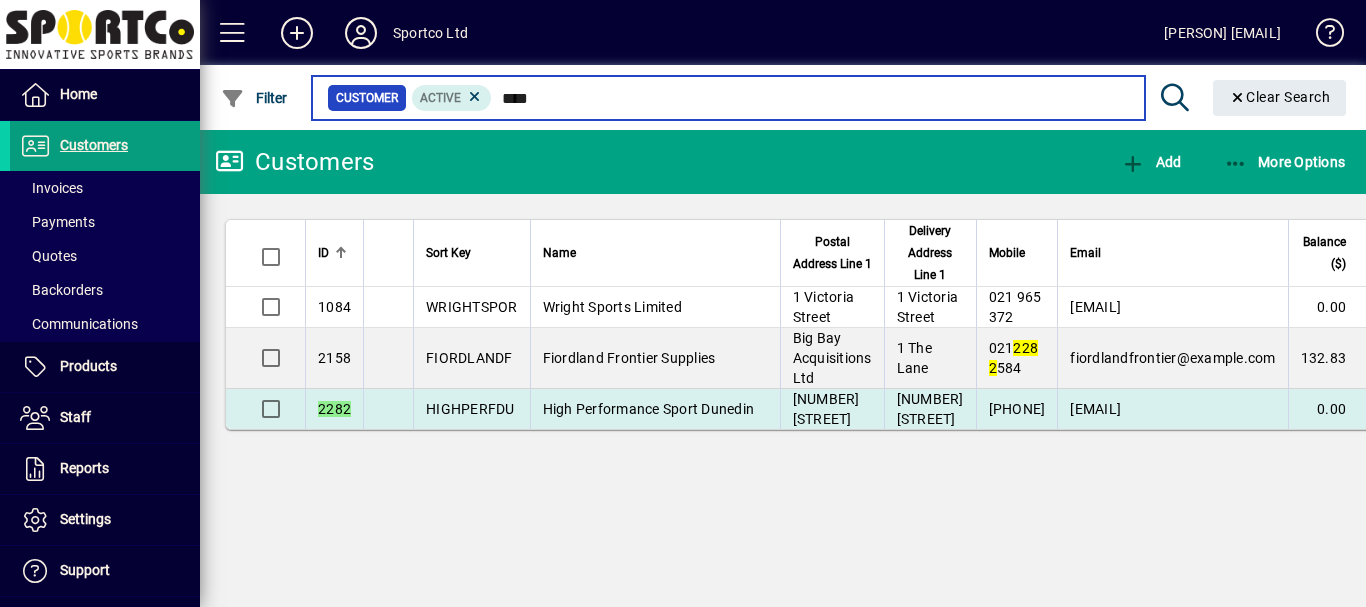 type on "****" 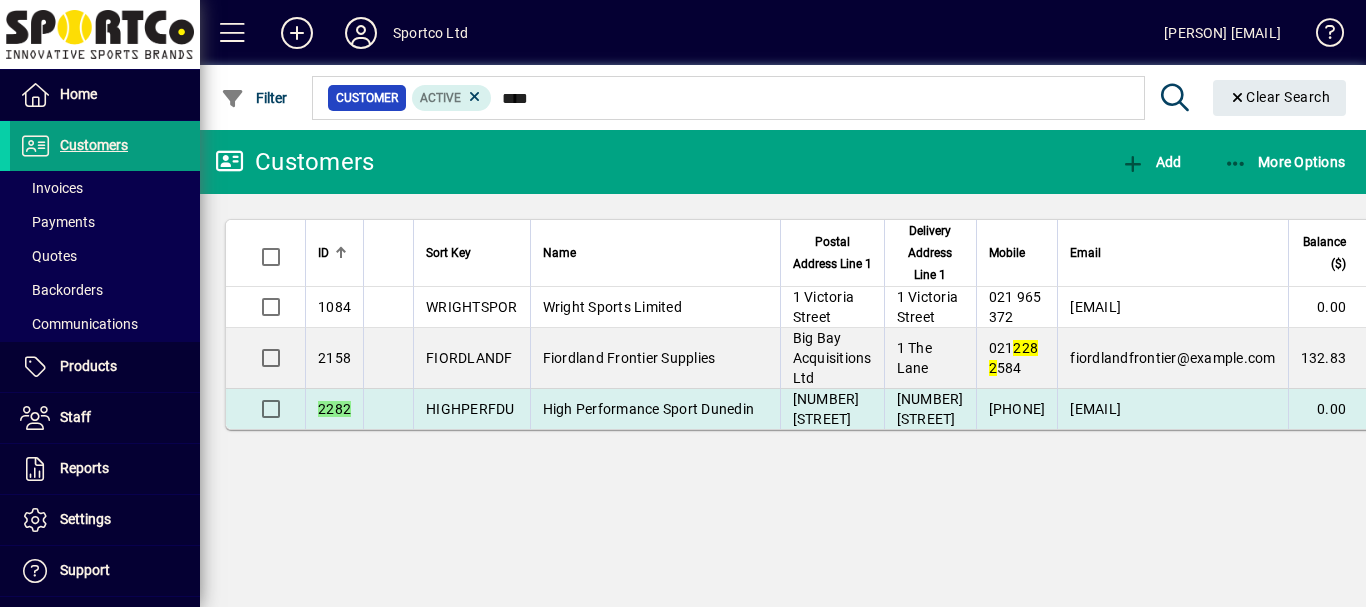click on "High Performance Sport Dunedin" at bounding box center [649, 409] 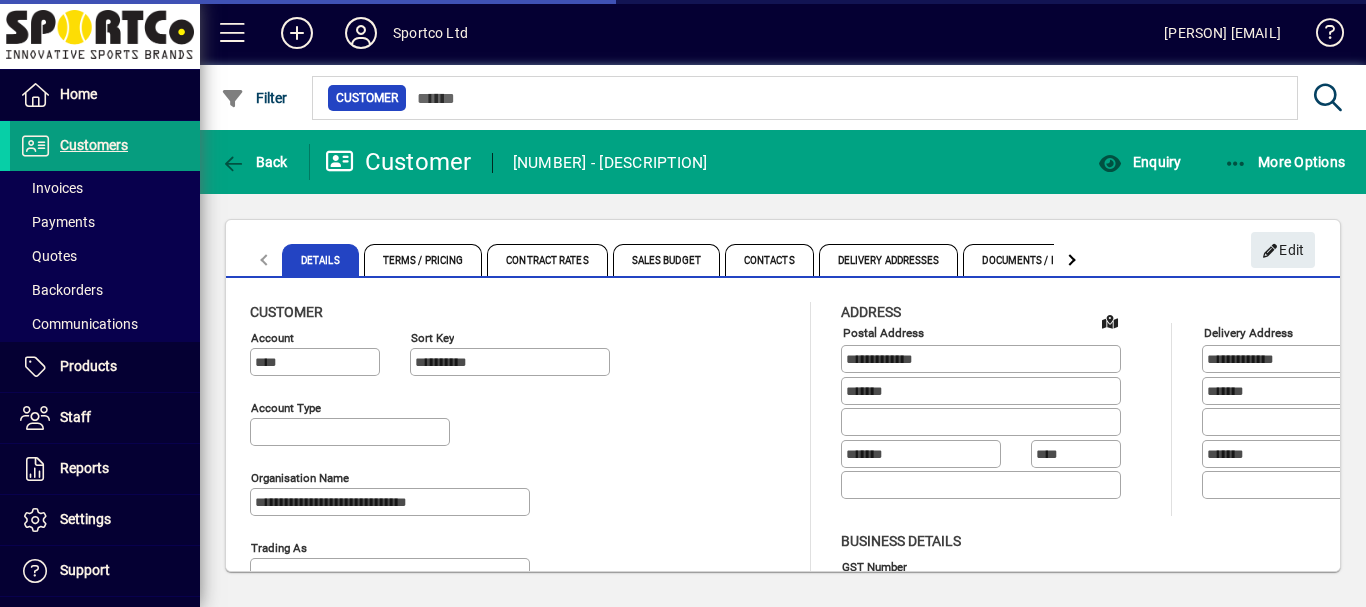 type on "**********" 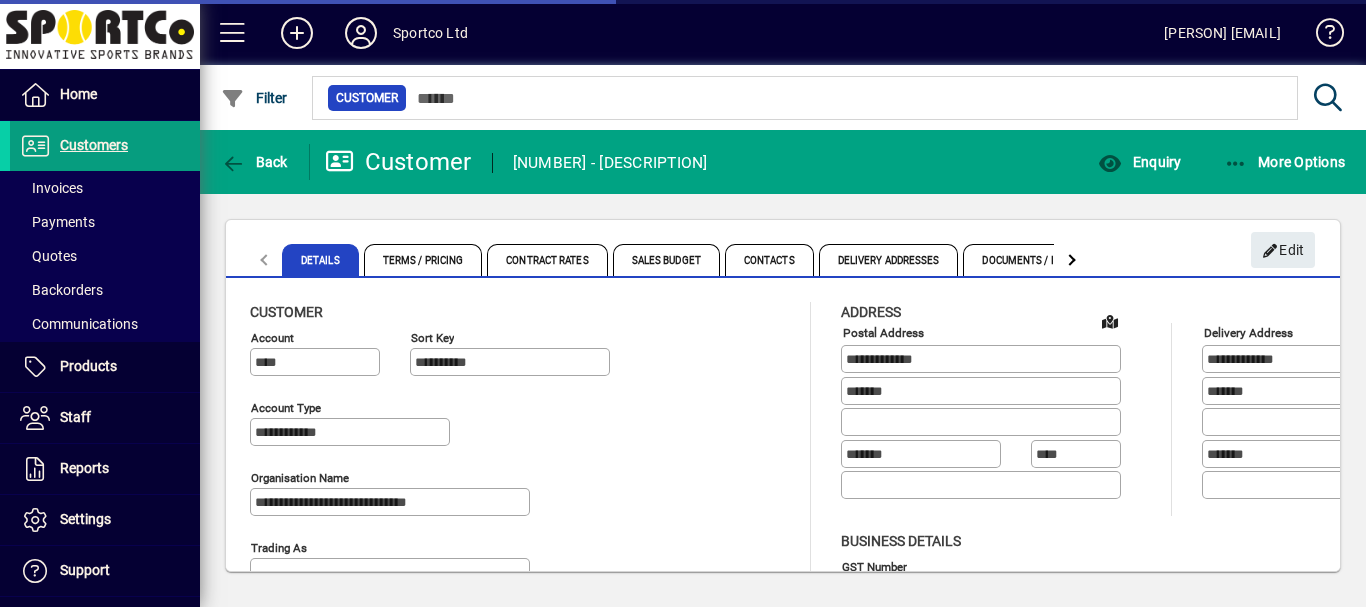type on "**********" 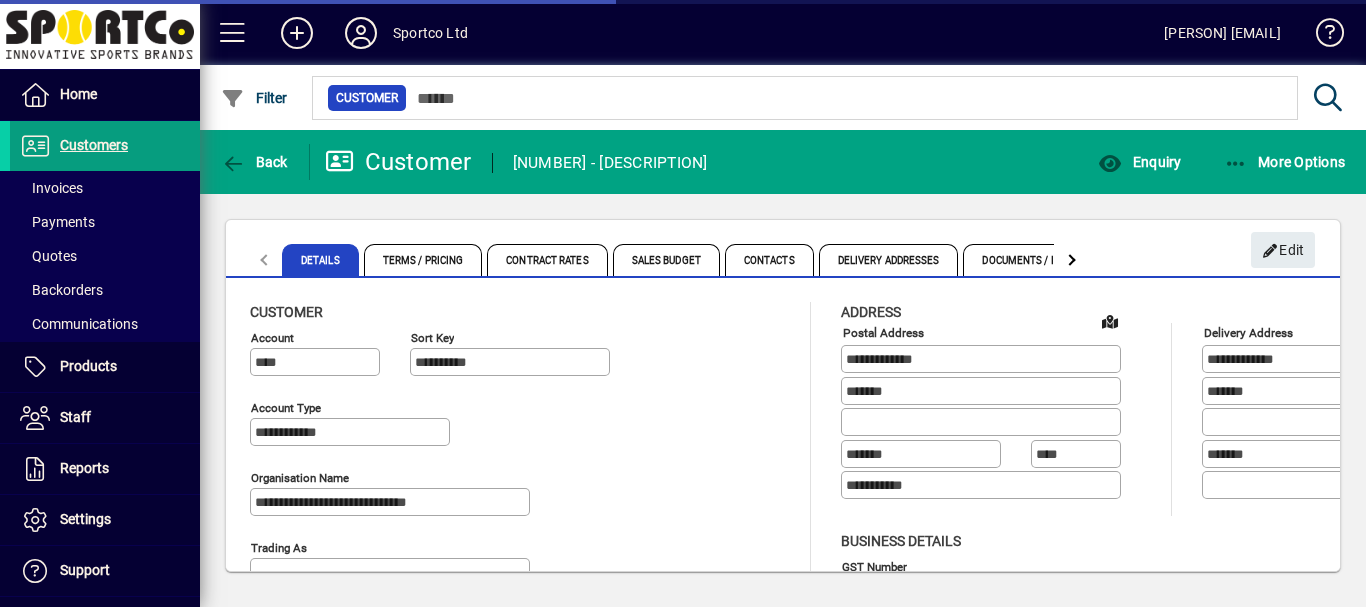 type on "**********" 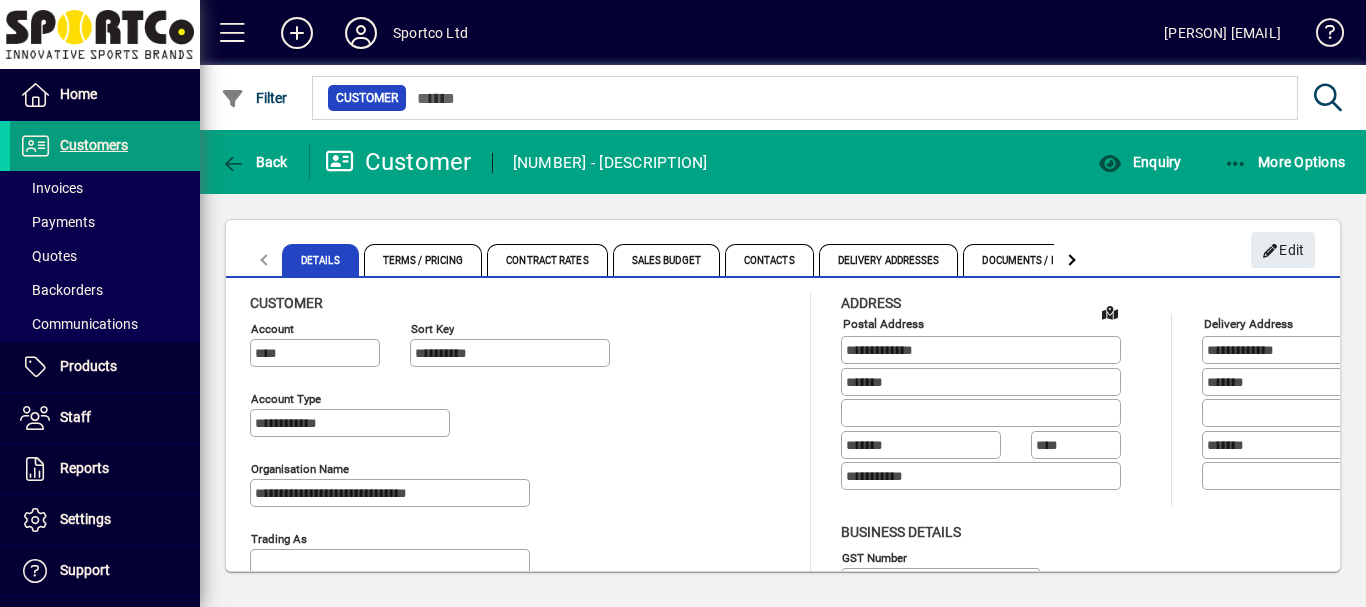 scroll, scrollTop: 0, scrollLeft: 0, axis: both 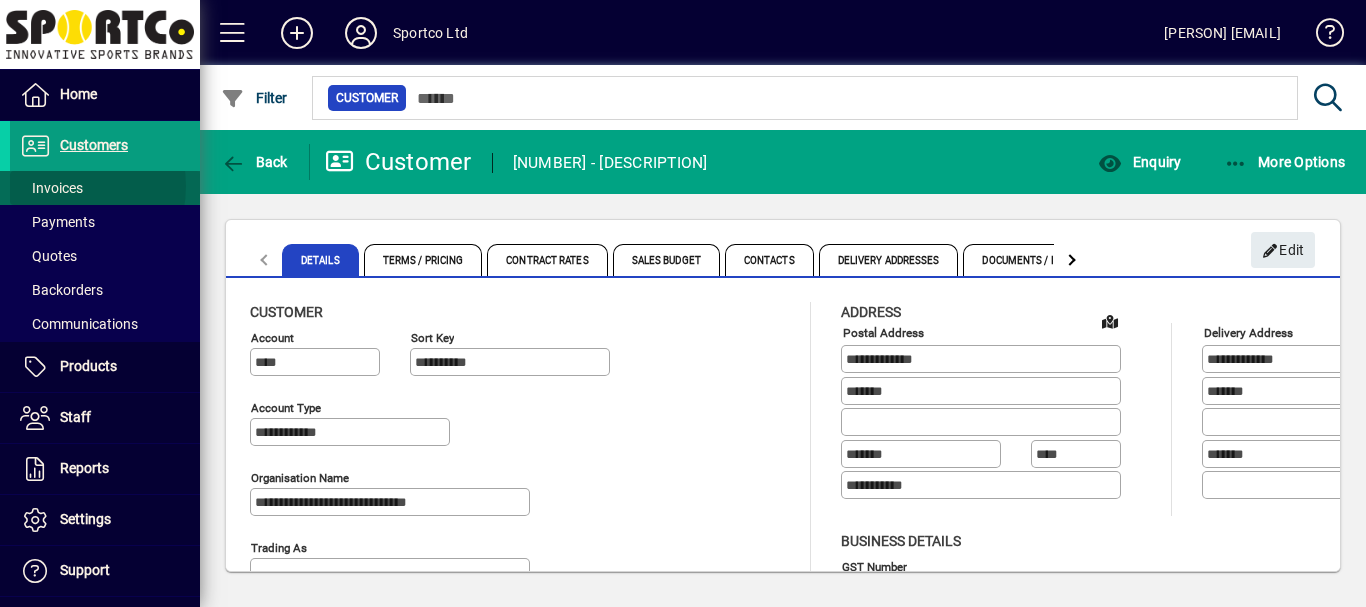 click on "Invoices" at bounding box center (51, 188) 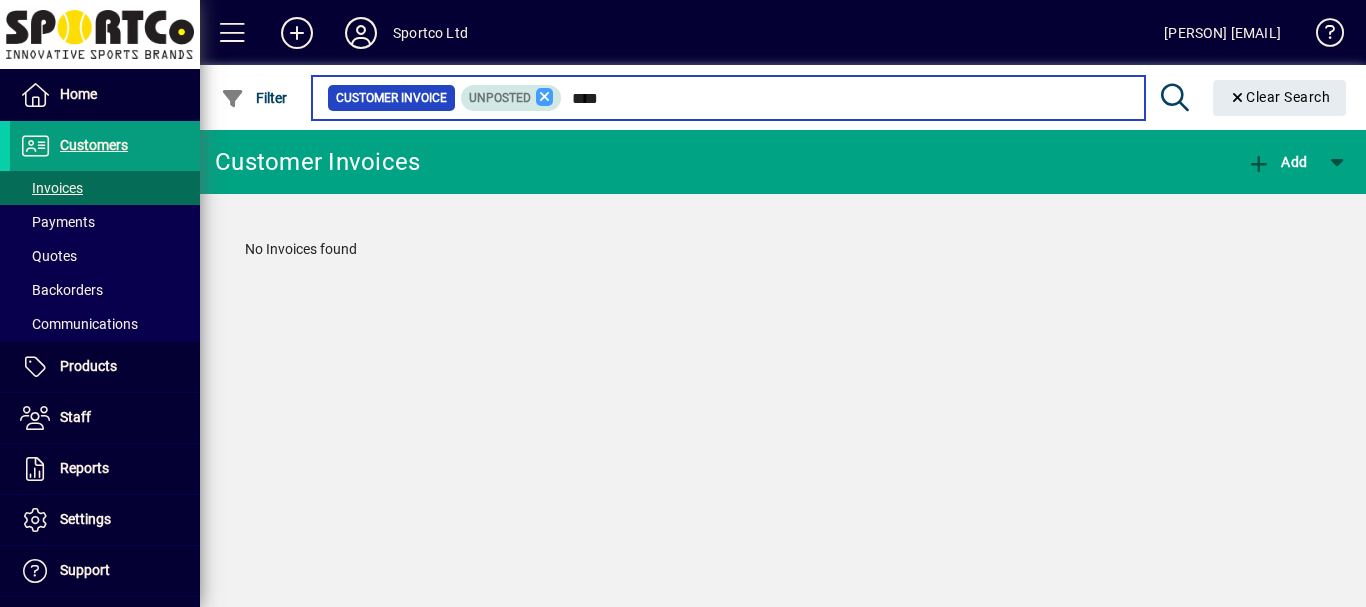 type on "****" 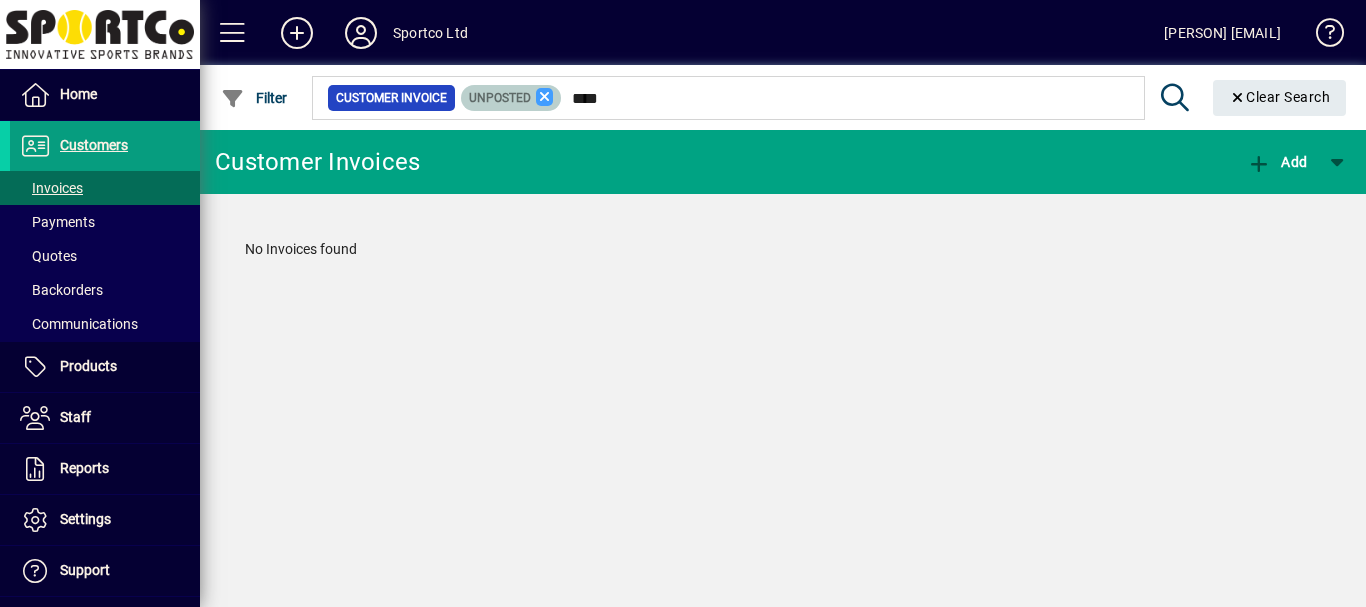 click at bounding box center [545, 97] 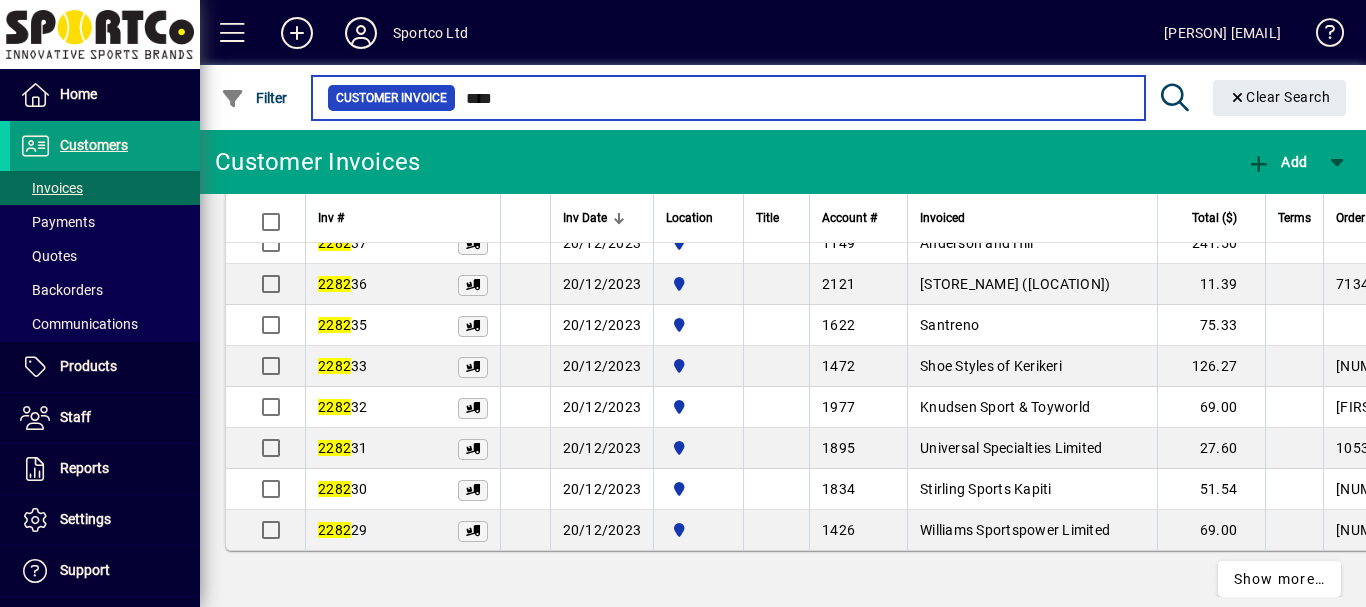 scroll, scrollTop: 3853, scrollLeft: 0, axis: vertical 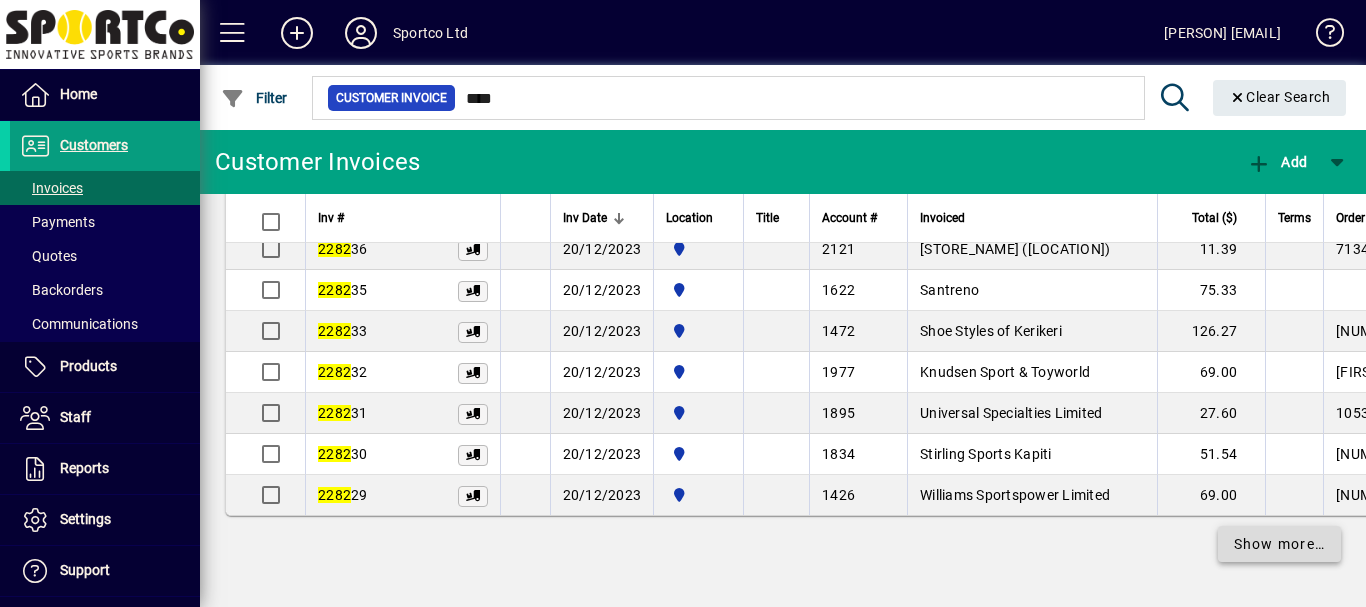 click on "Show more…" 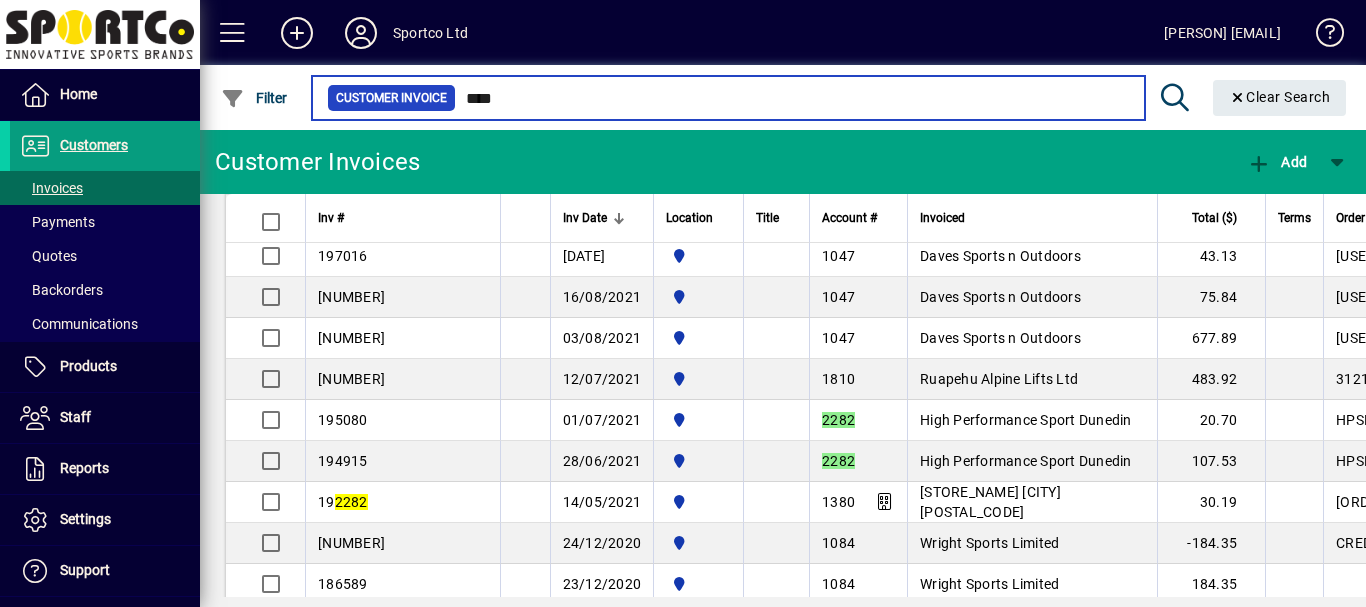 scroll, scrollTop: 6202, scrollLeft: 0, axis: vertical 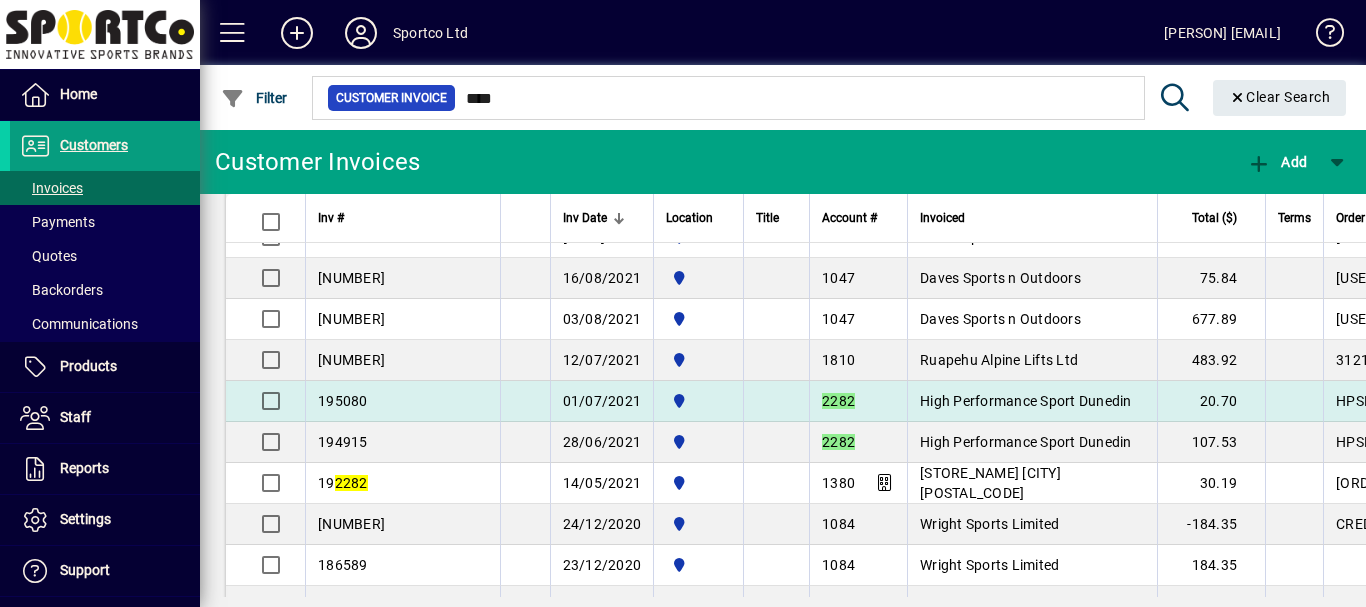 click on "High Performance Sport Dunedin" at bounding box center [1026, 401] 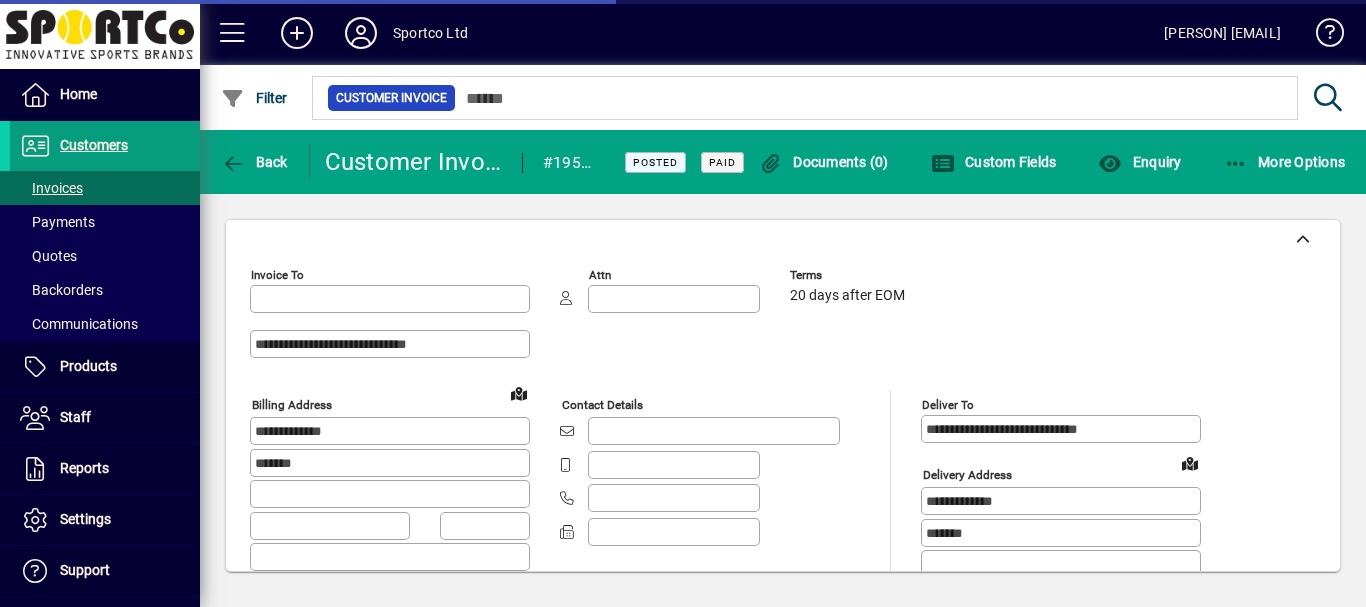type on "**********" 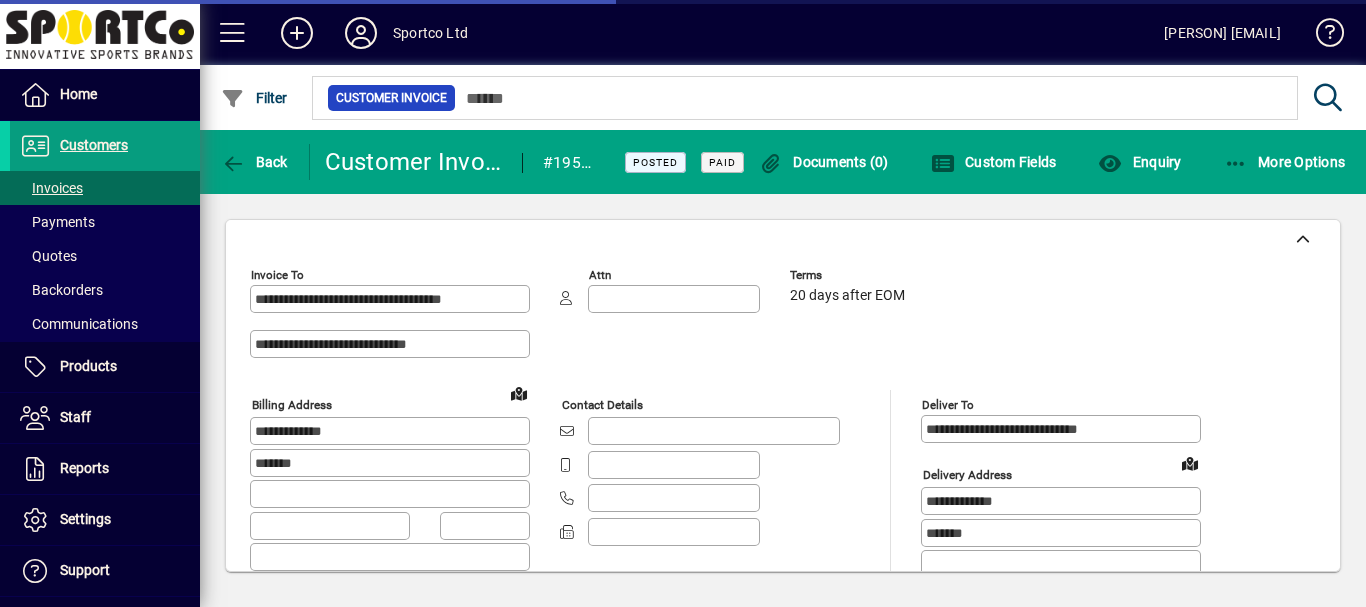 type on "**********" 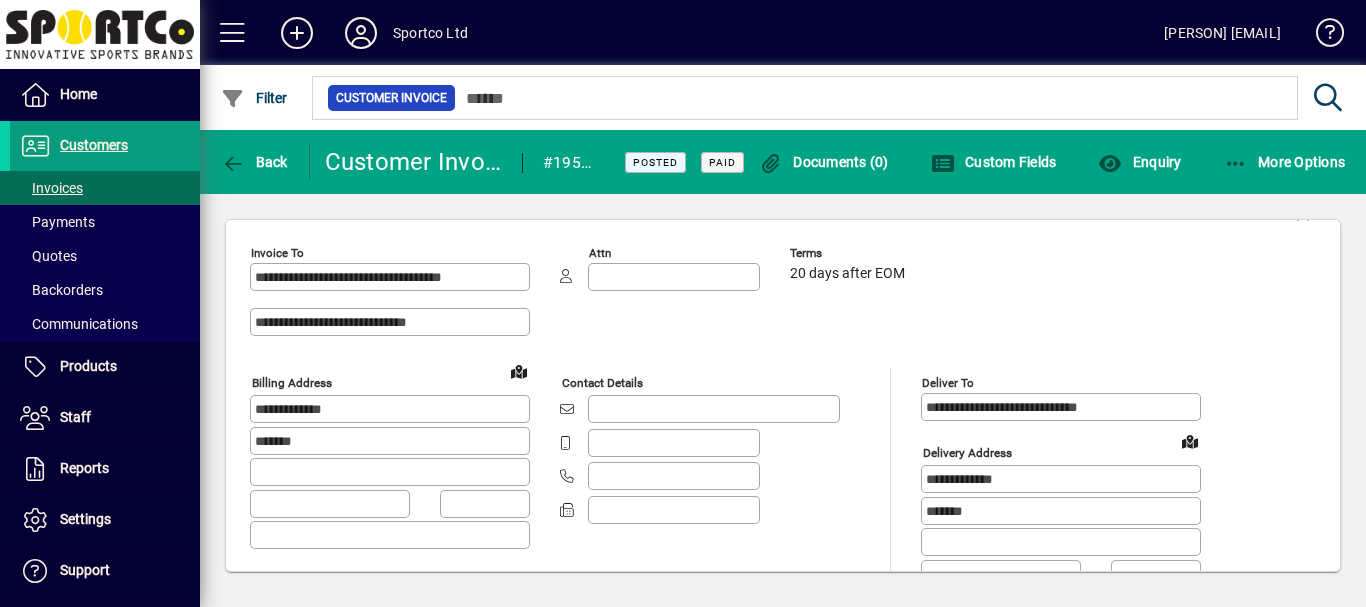 scroll, scrollTop: 0, scrollLeft: 0, axis: both 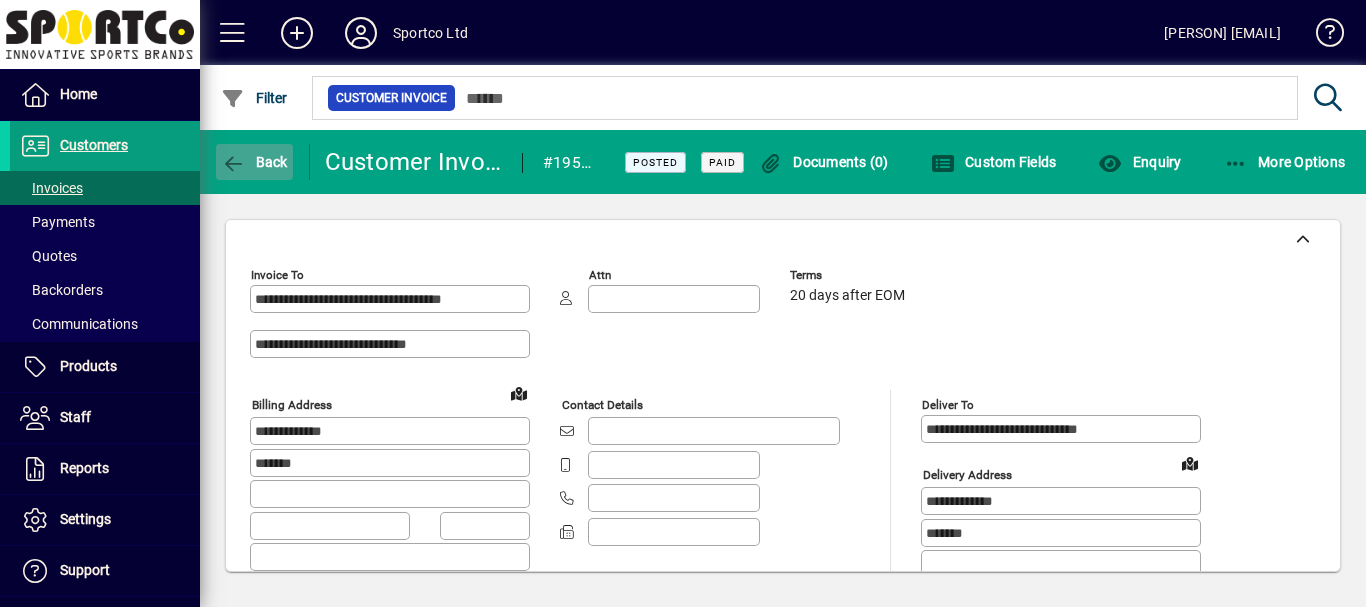 click on "Back" 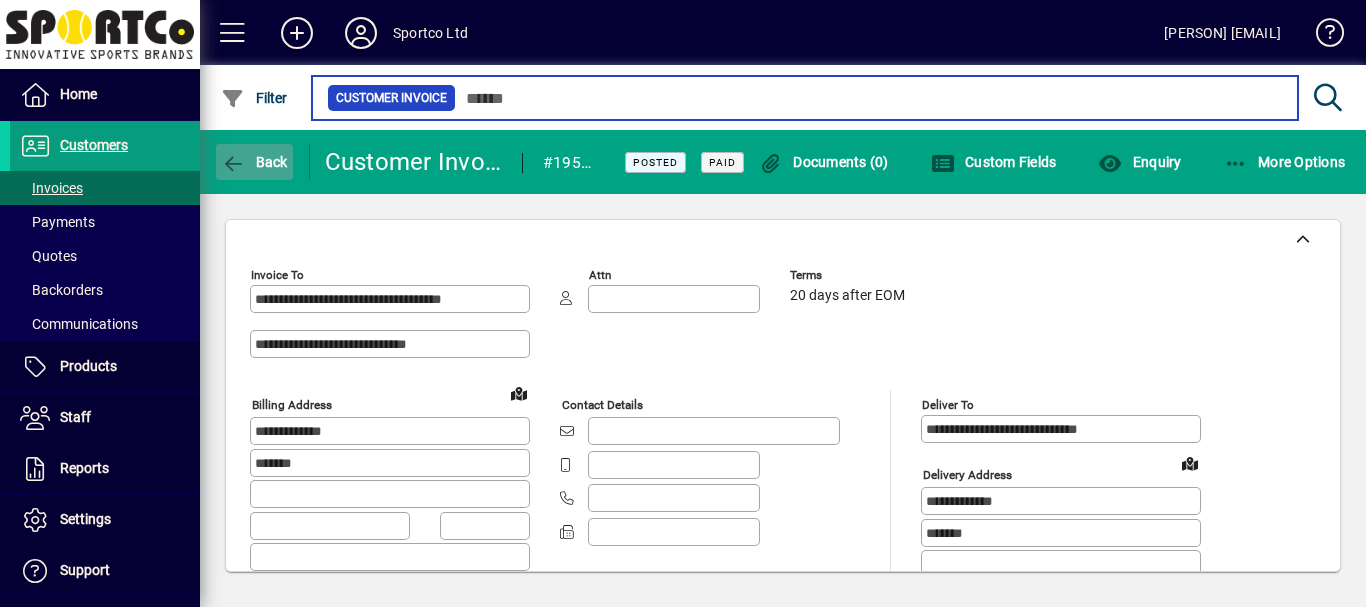 type on "****" 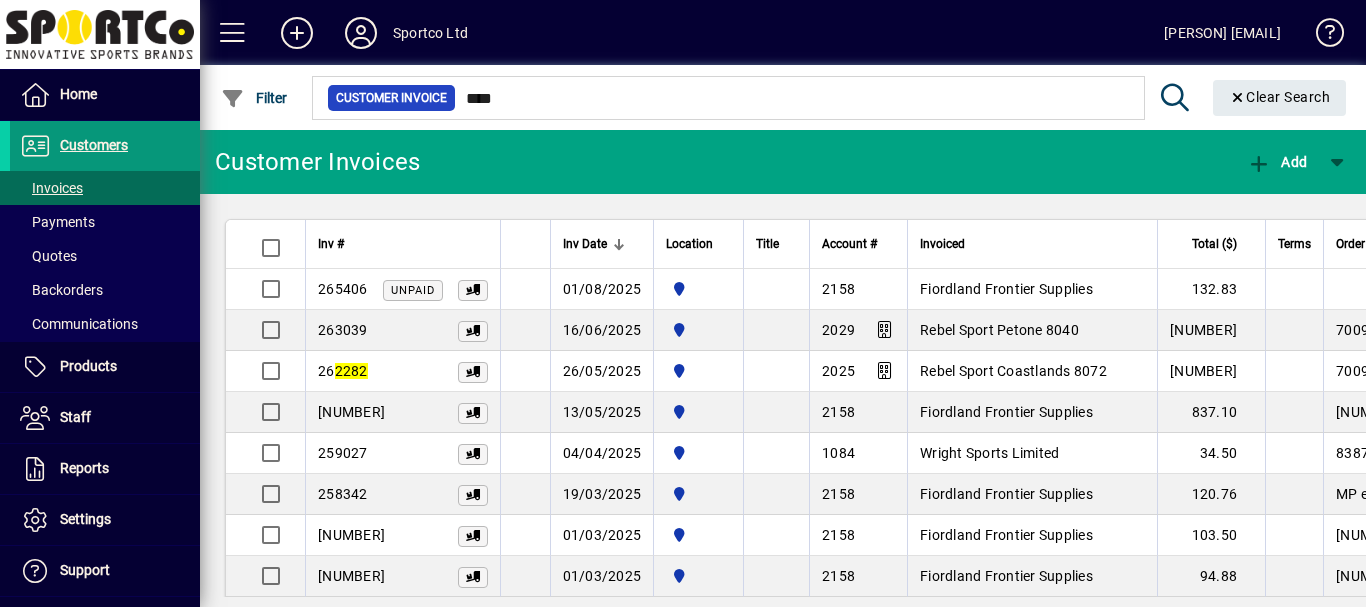 click on "Customers" at bounding box center [94, 145] 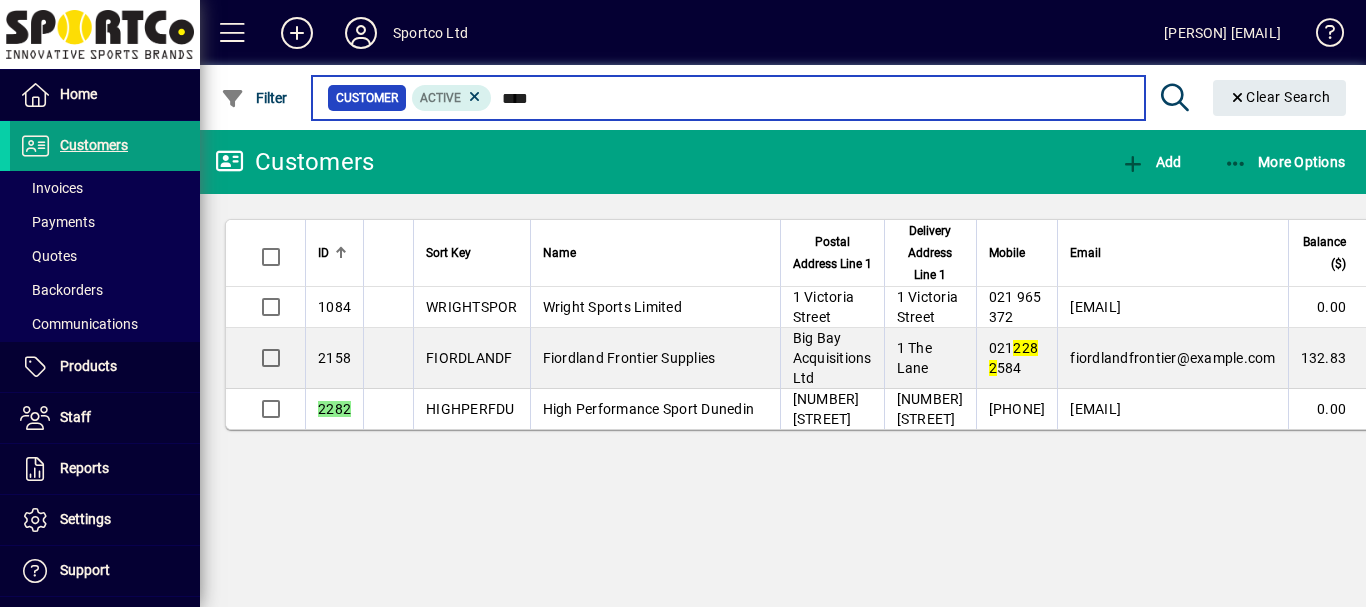 drag, startPoint x: 503, startPoint y: 98, endPoint x: 579, endPoint y: 98, distance: 76 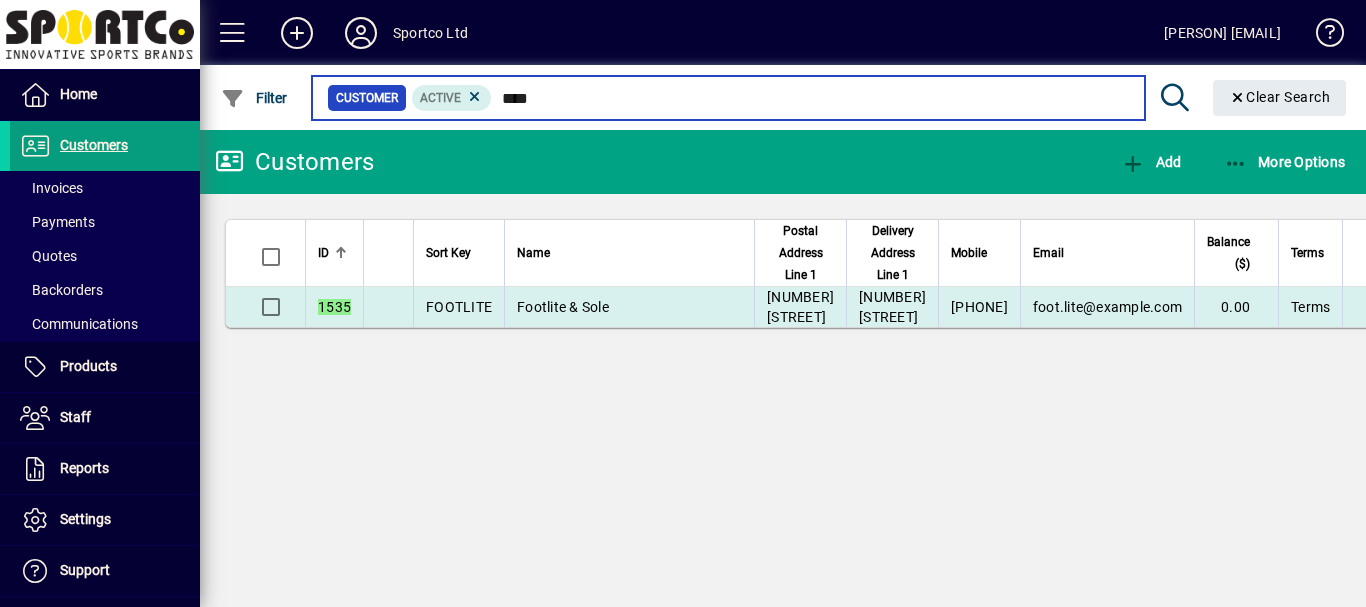 type on "****" 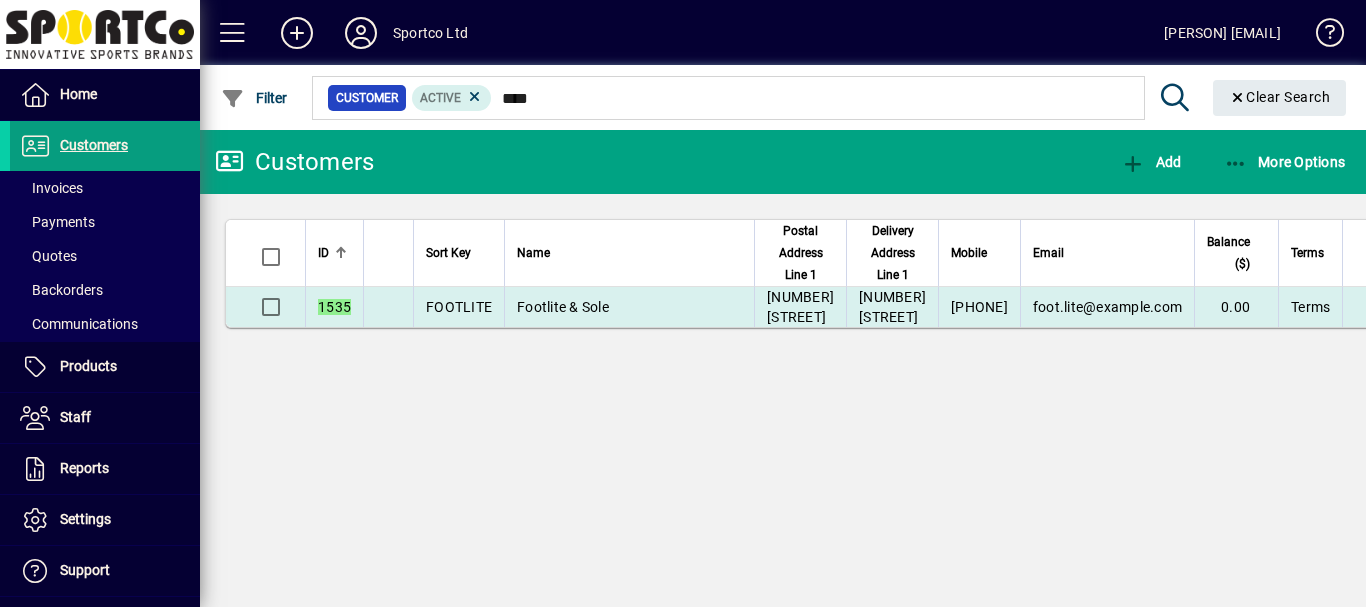 click on "Footlite & Sole" at bounding box center [563, 307] 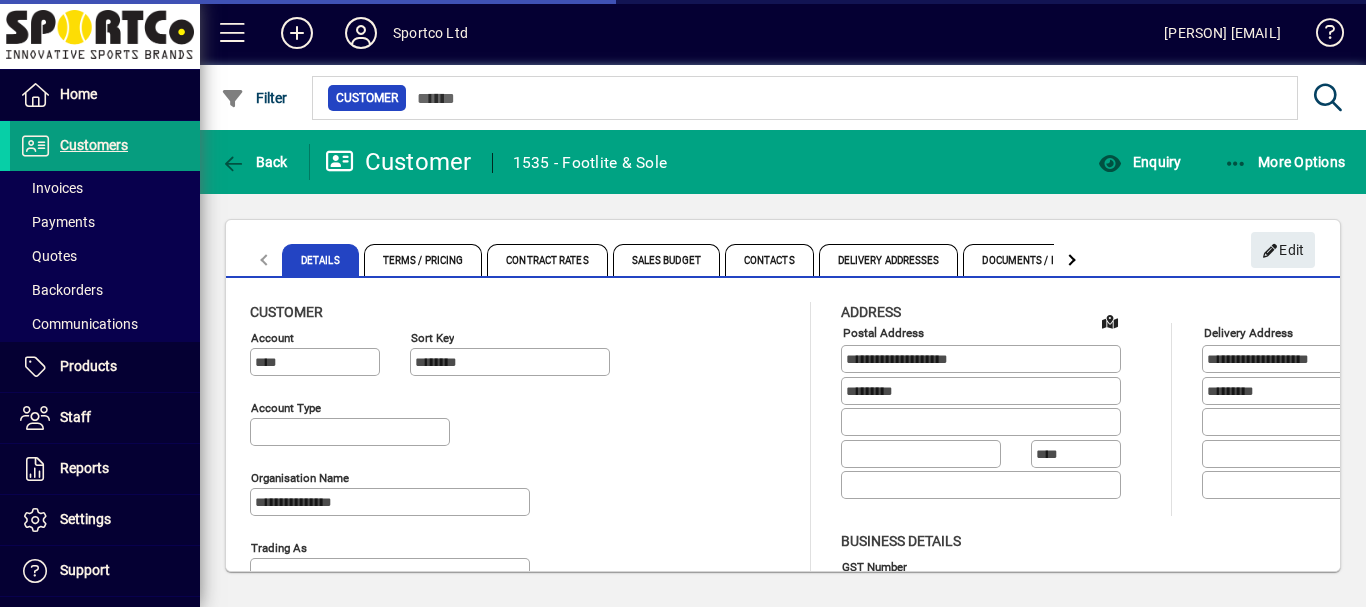 type on "**********" 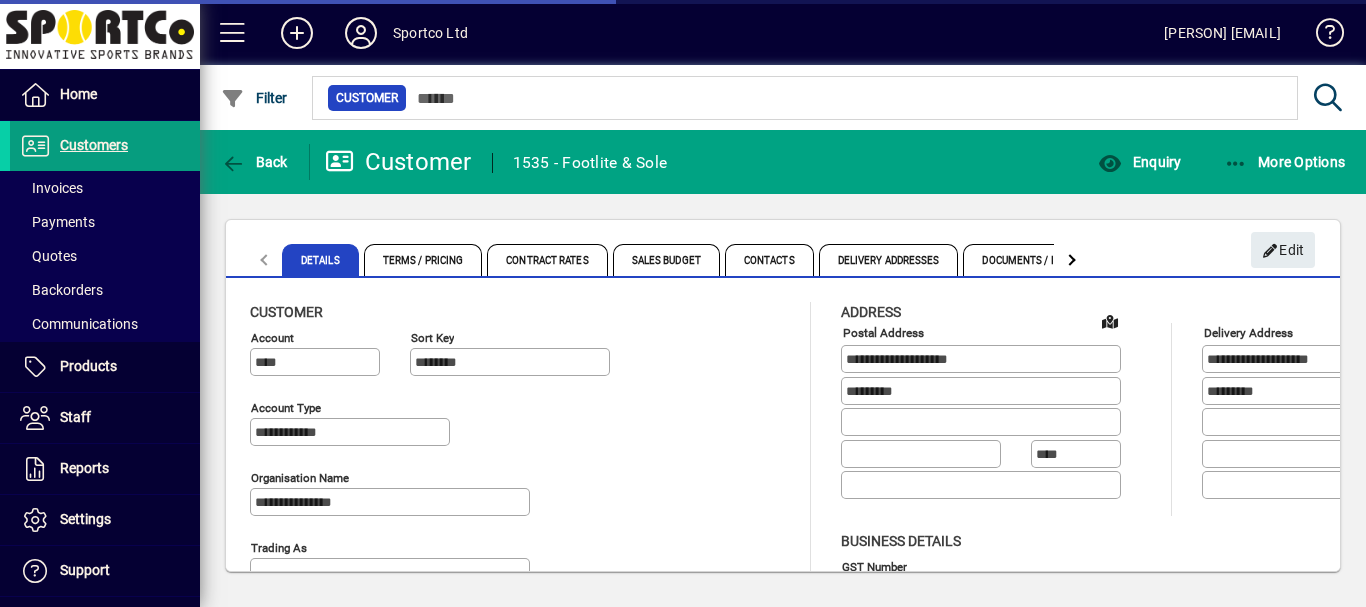 type on "**********" 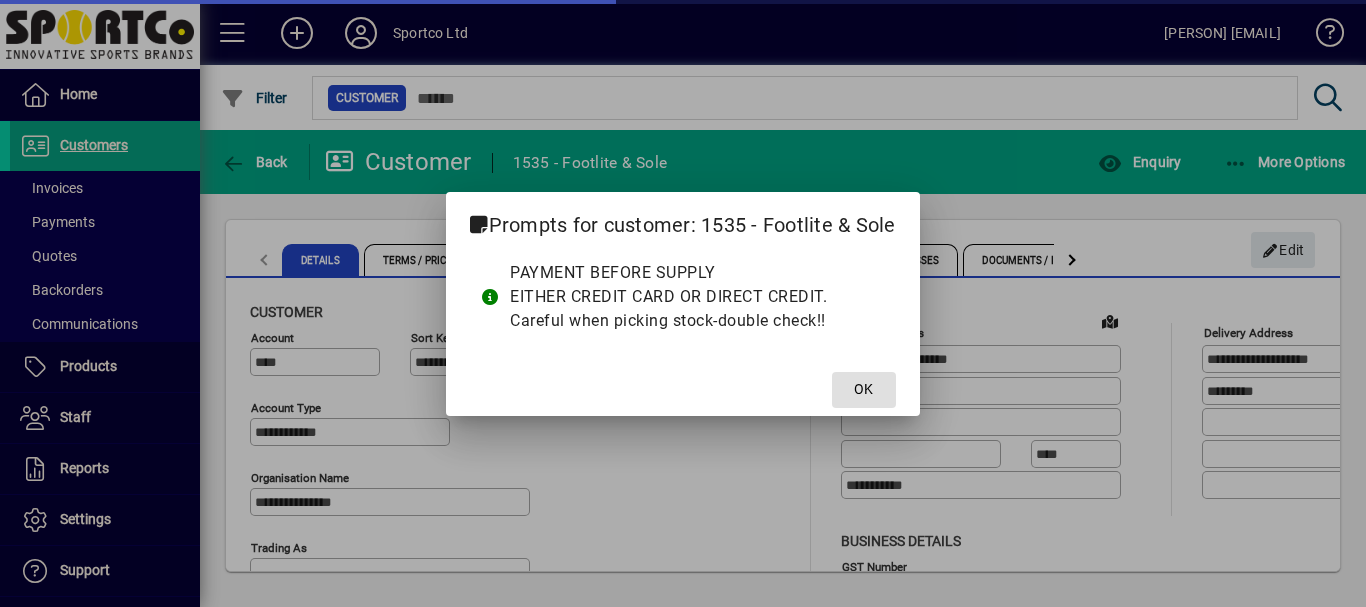 type on "**********" 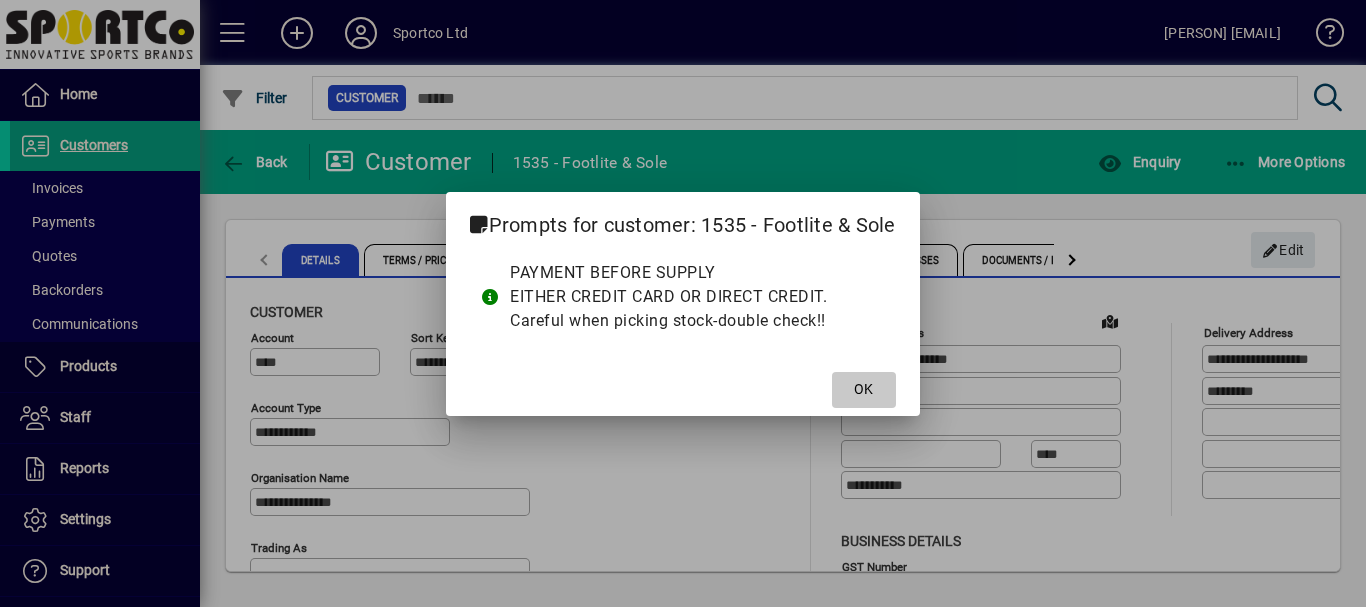 click on "OK" 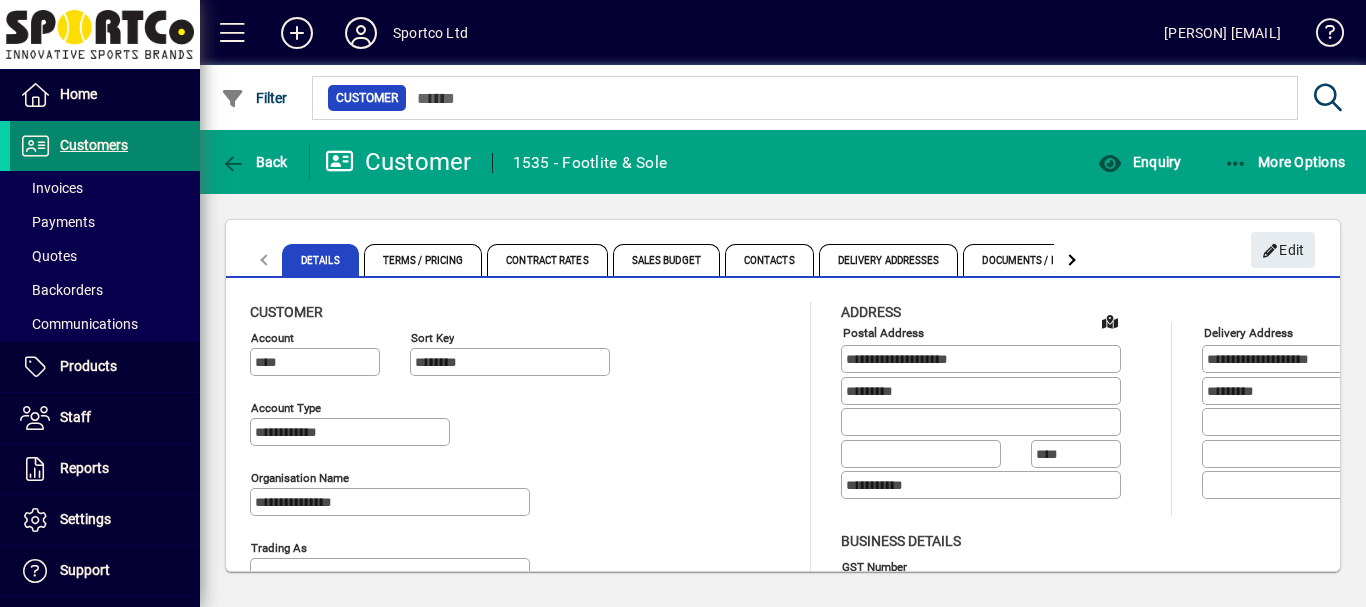 click on "Customers" at bounding box center [94, 145] 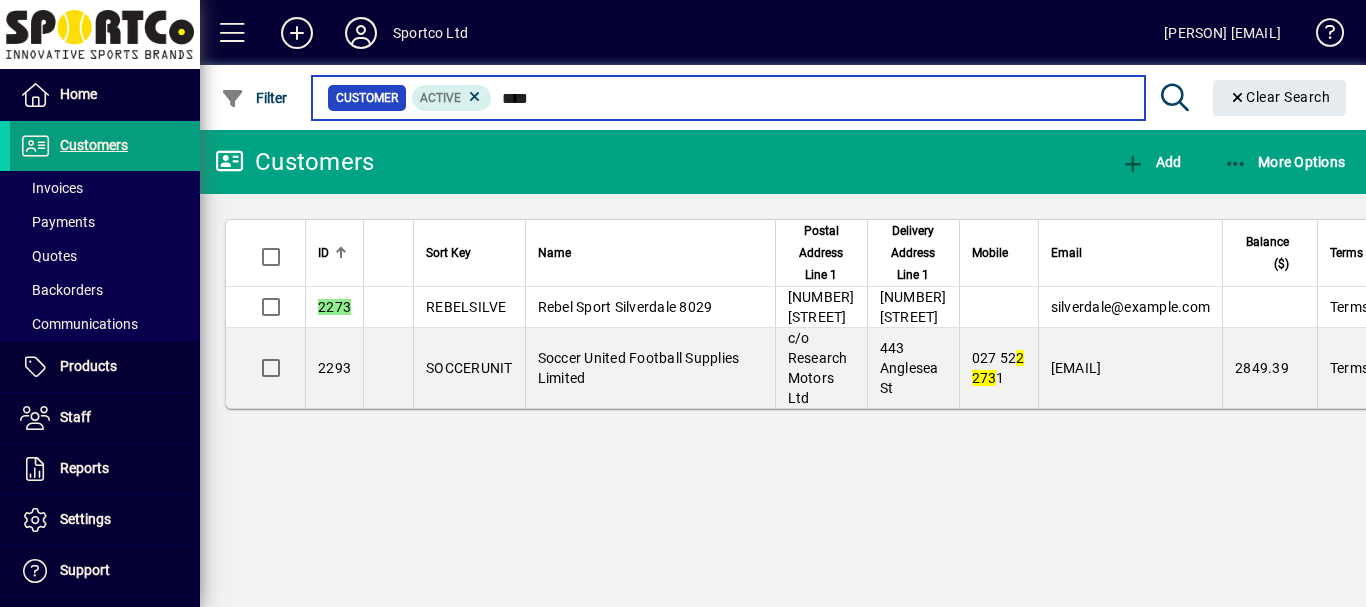drag, startPoint x: 532, startPoint y: 93, endPoint x: 565, endPoint y: 96, distance: 33.13608 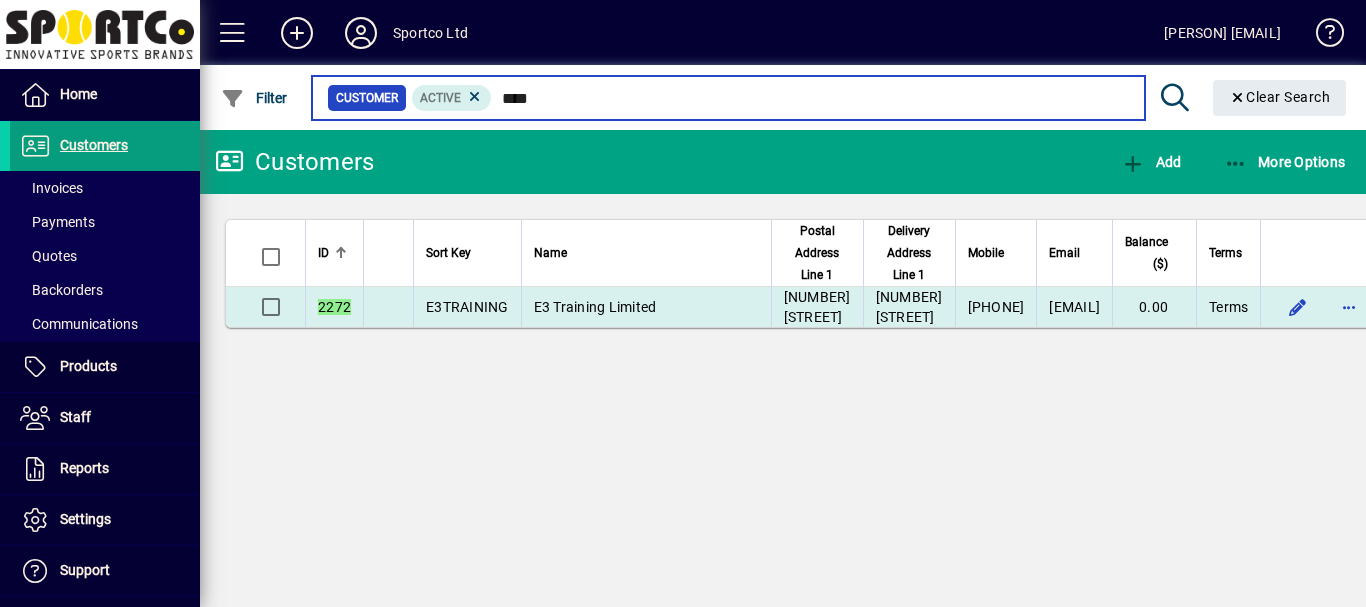type on "****" 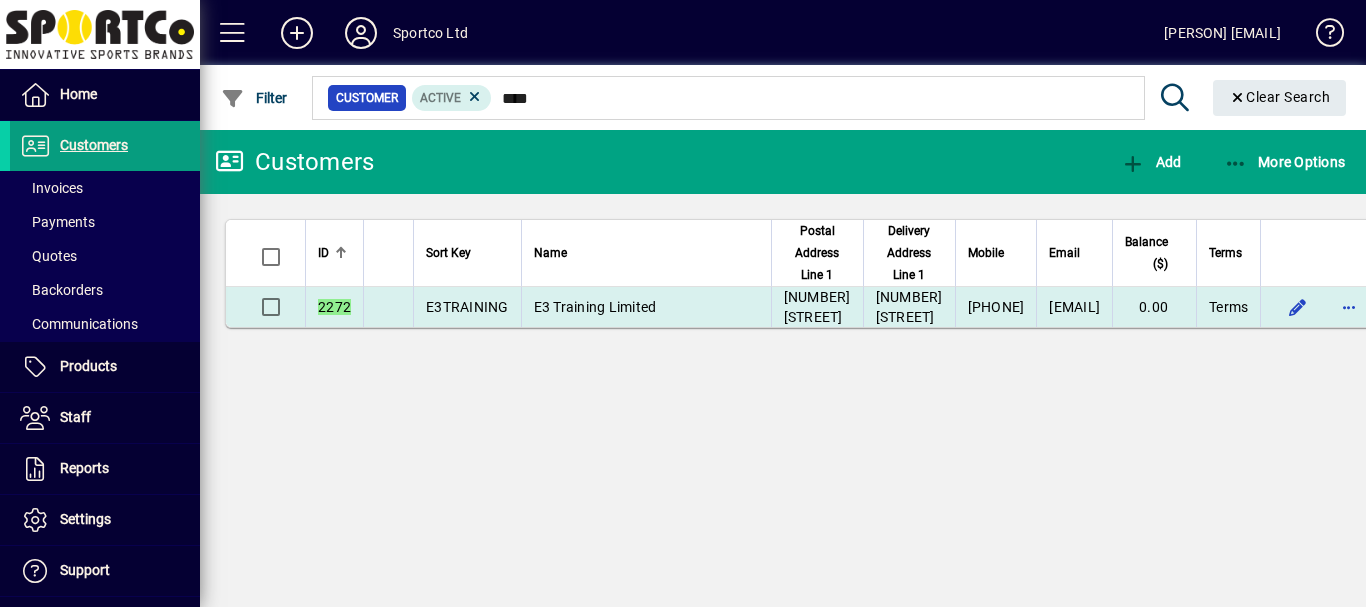 click on "E3 Training Limited" at bounding box center (595, 307) 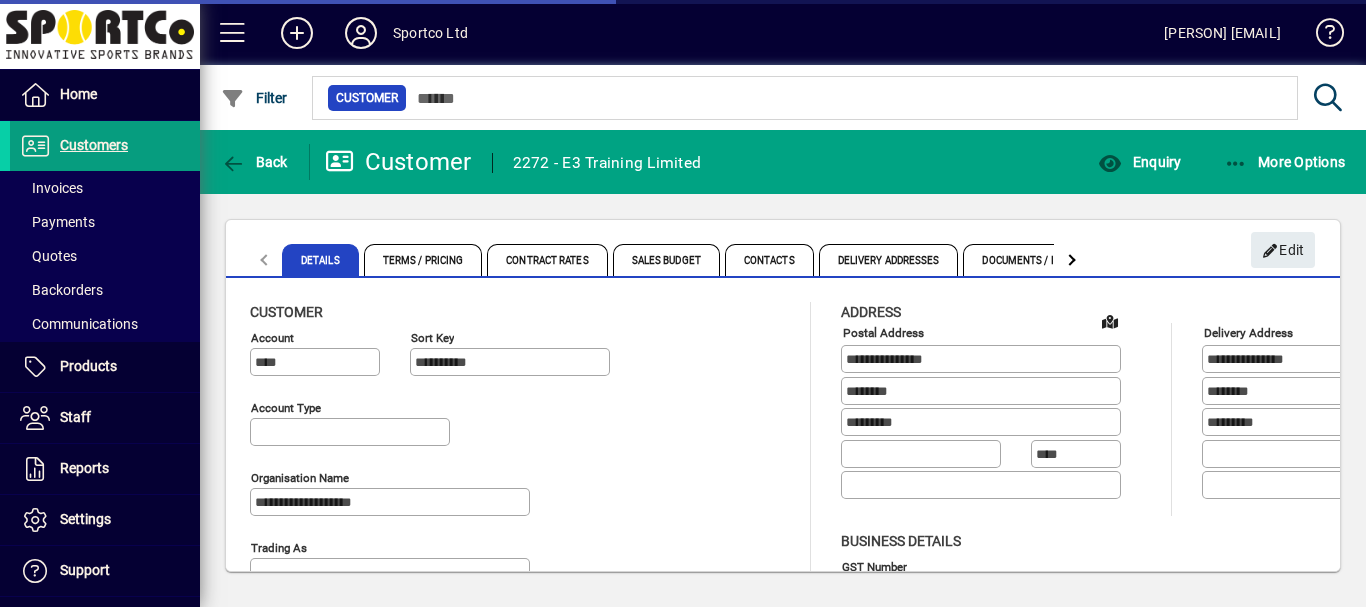 type on "**********" 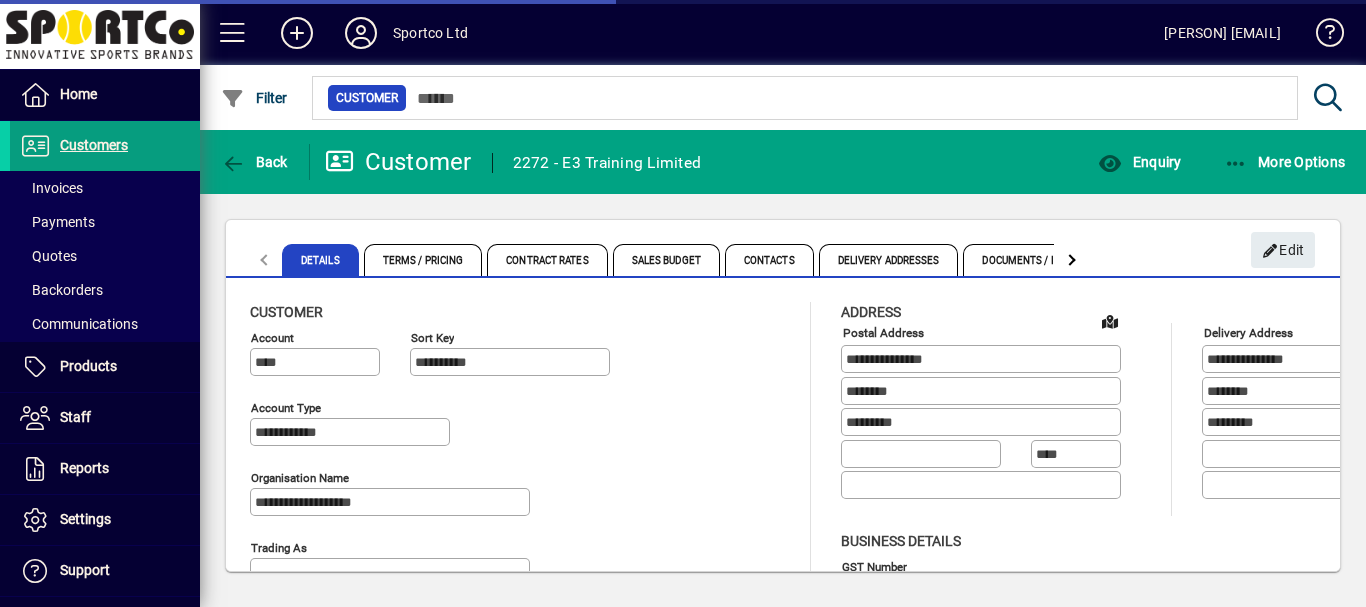 type on "**********" 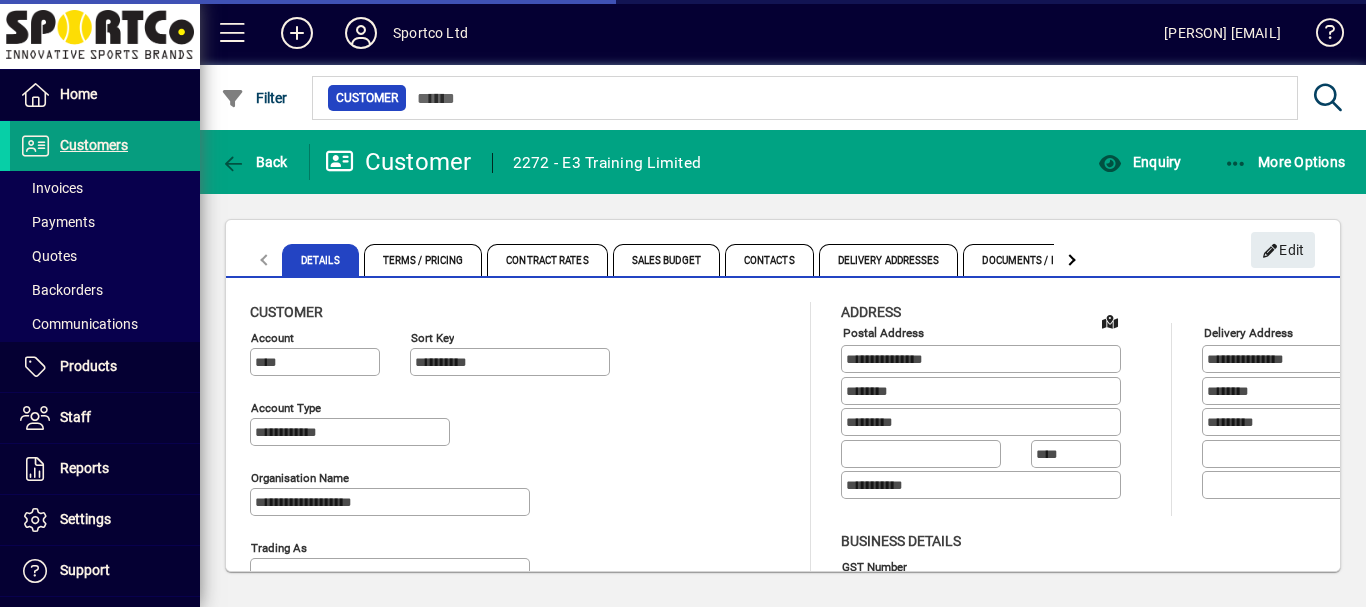 type on "**********" 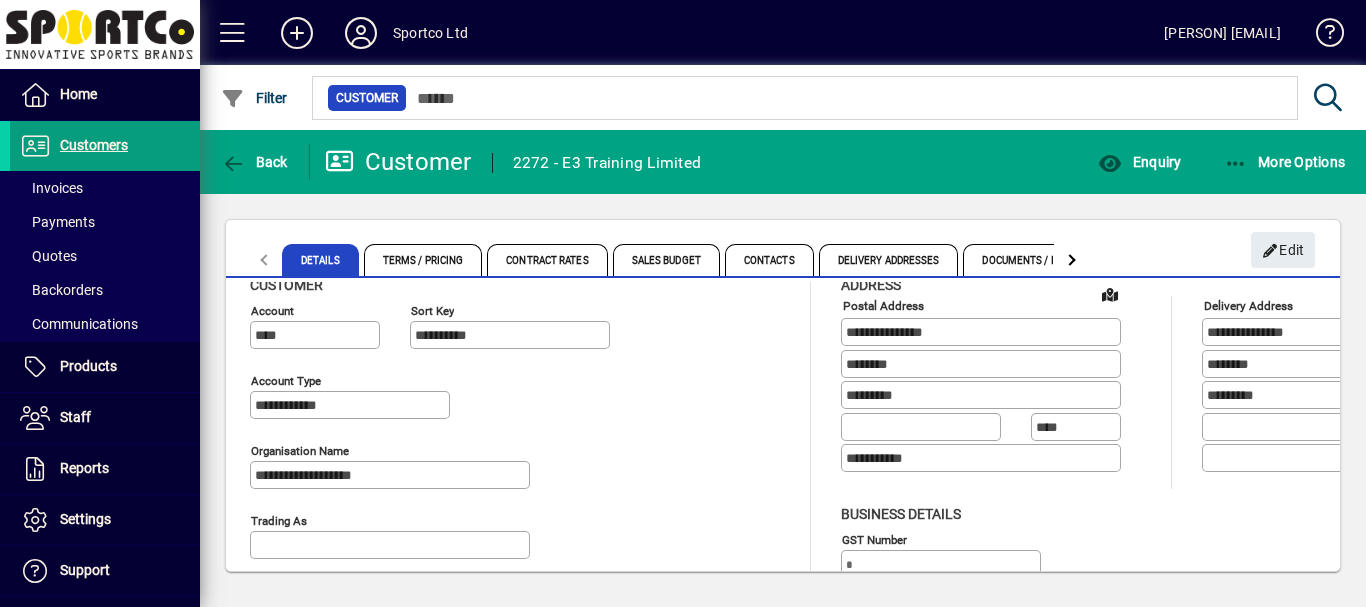 scroll, scrollTop: 0, scrollLeft: 0, axis: both 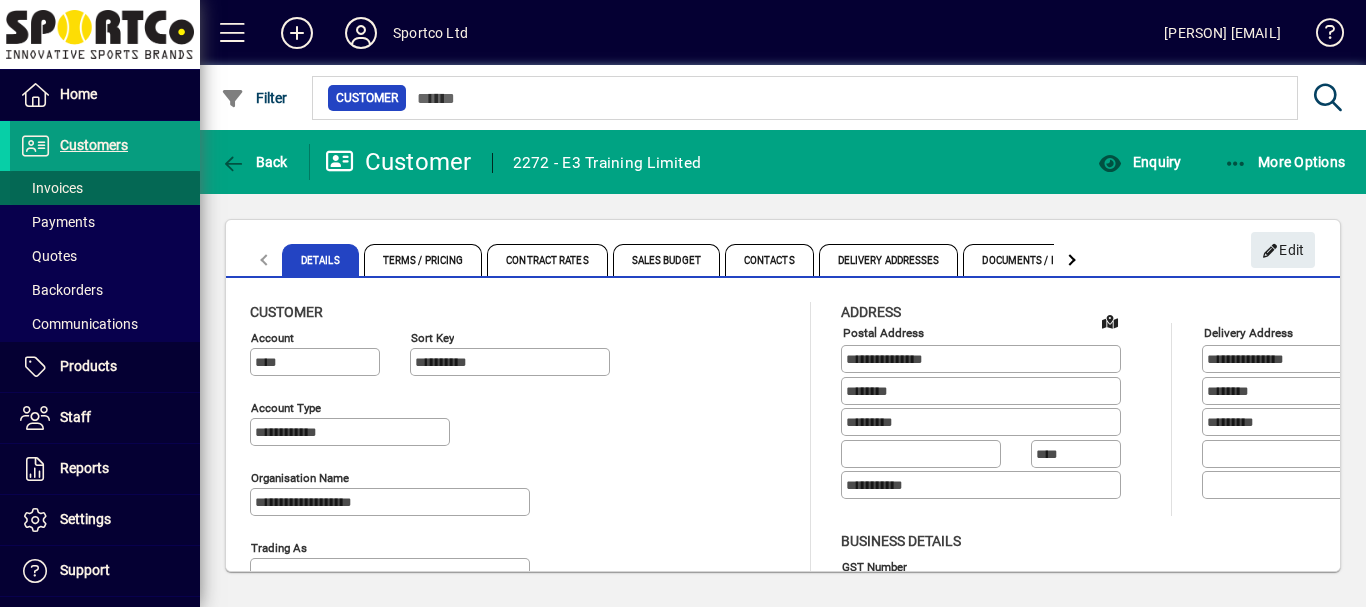 click on "Invoices" at bounding box center (51, 188) 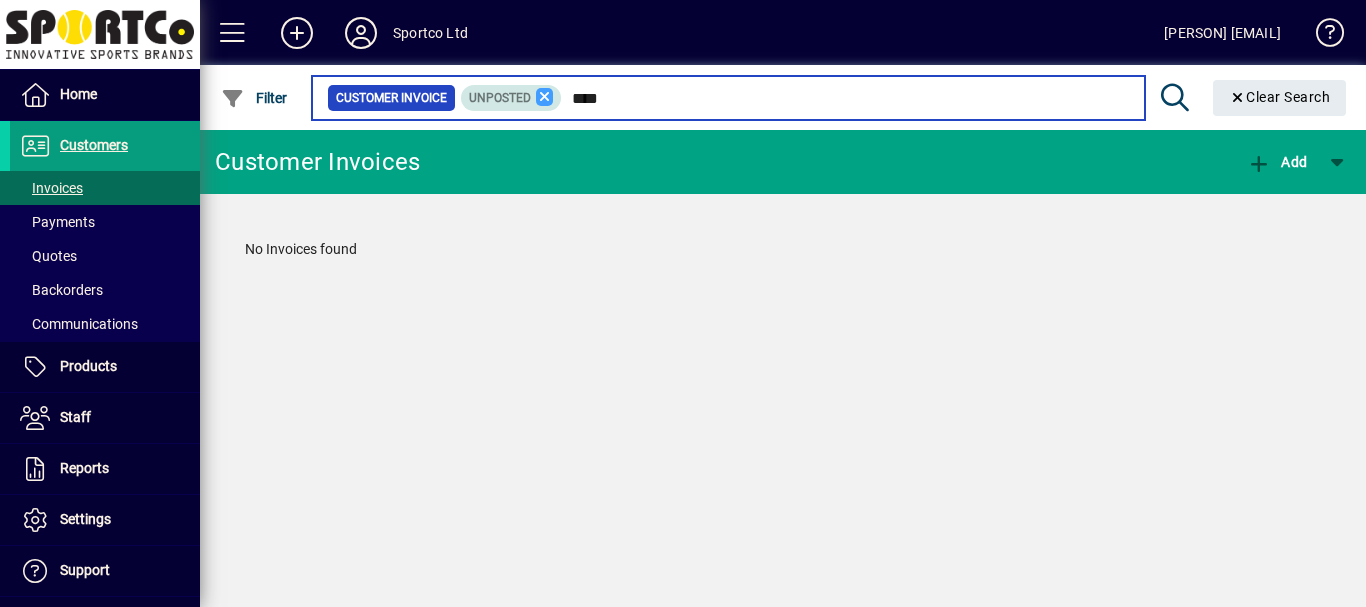type on "****" 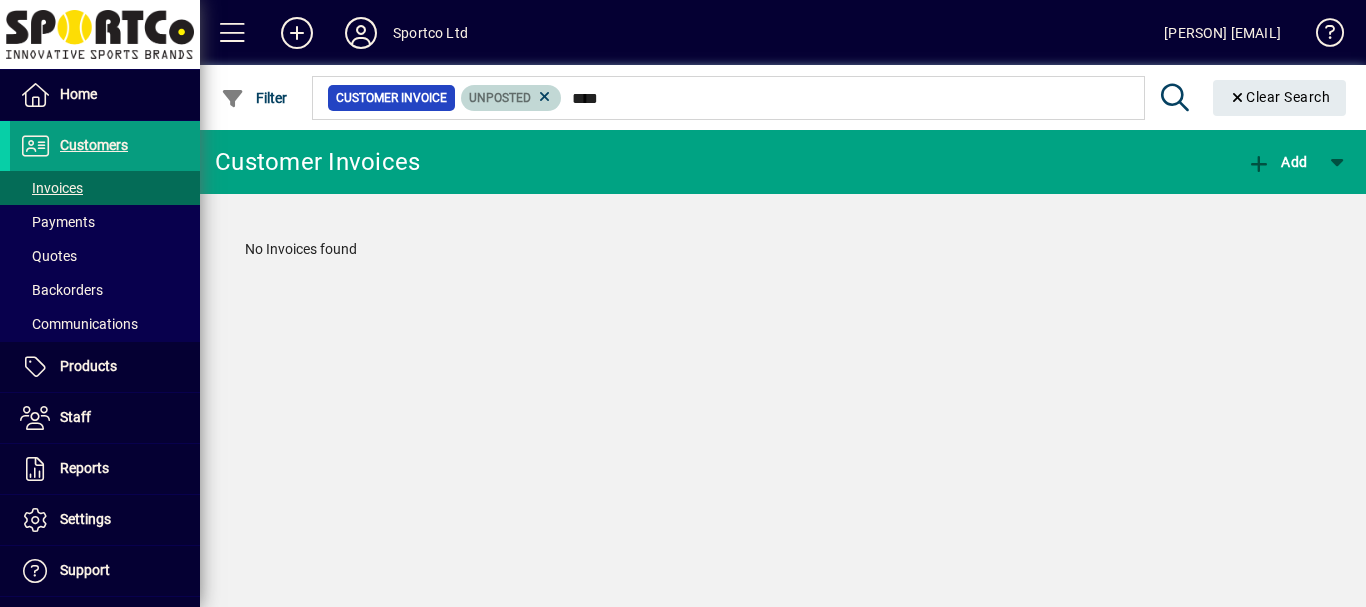 click at bounding box center [545, 97] 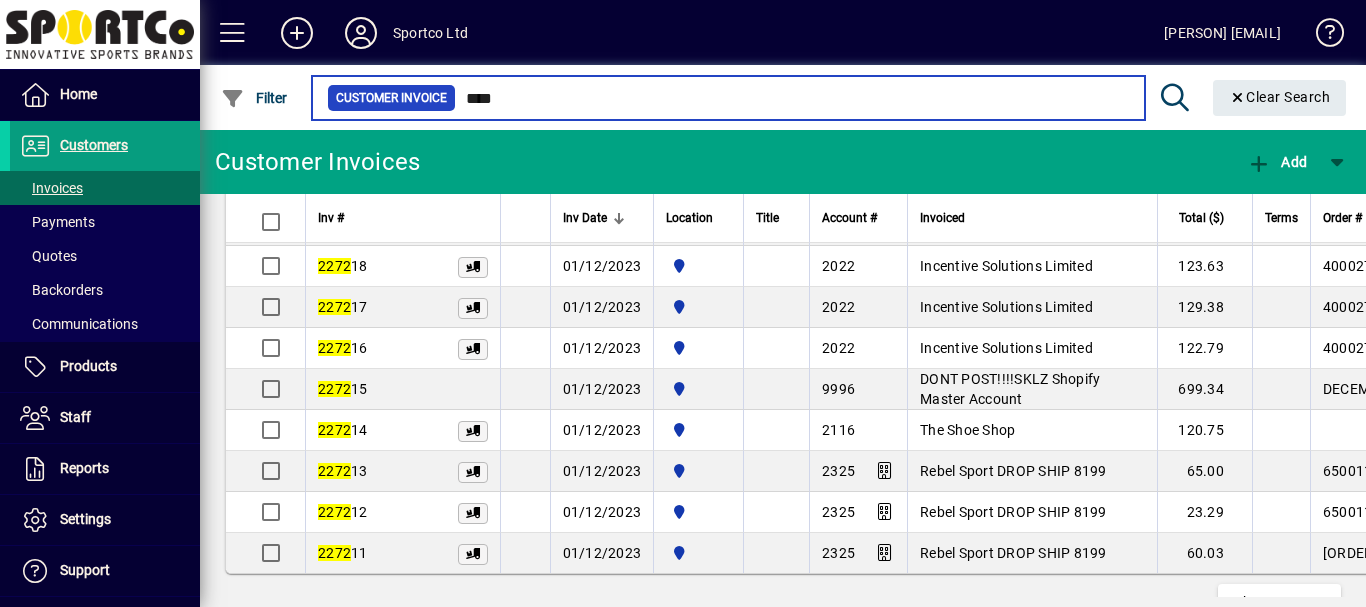 scroll, scrollTop: 3853, scrollLeft: 0, axis: vertical 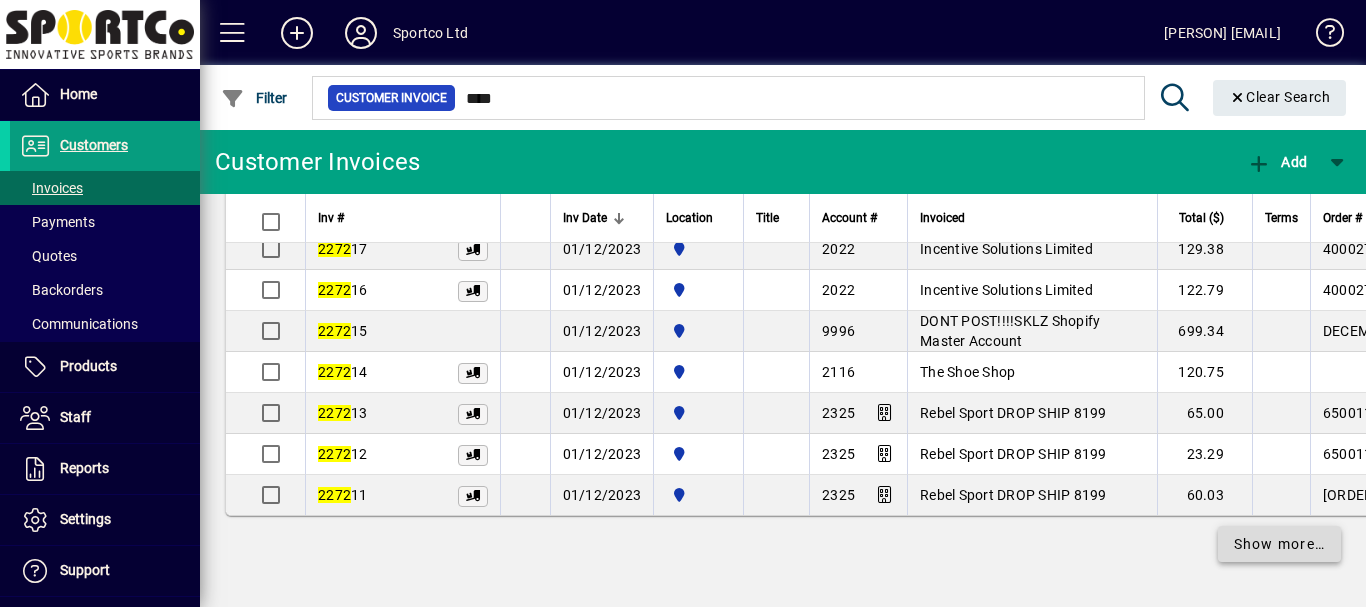 click on "Show more…" 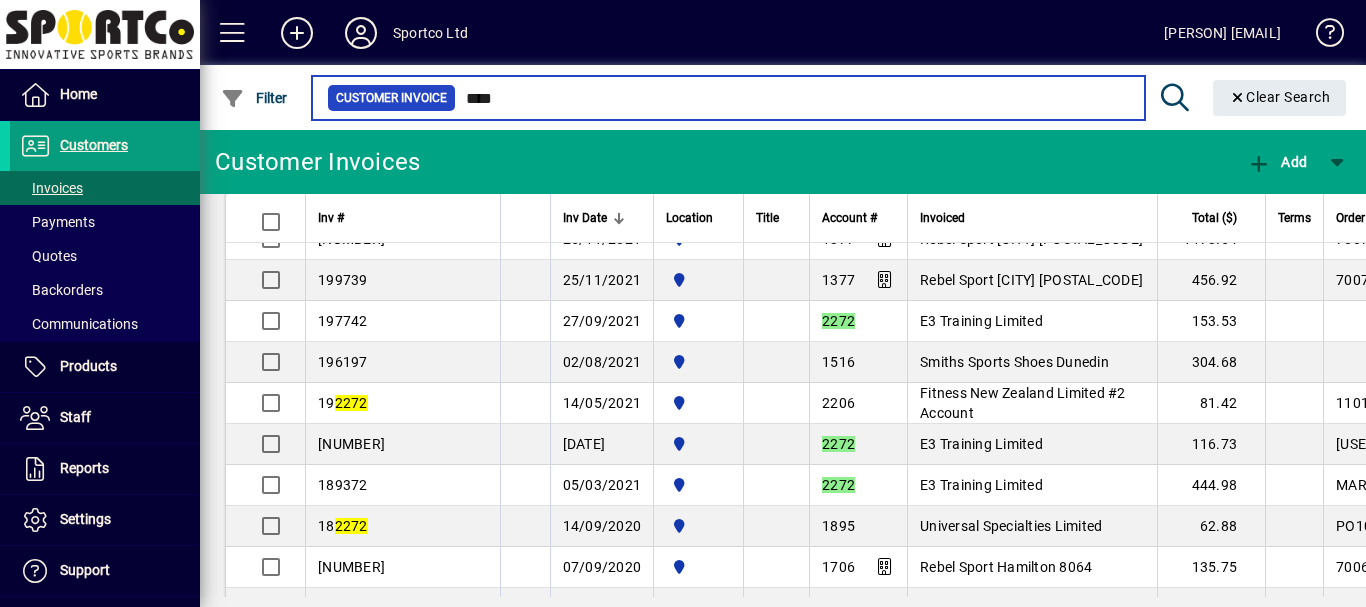 scroll, scrollTop: 5251, scrollLeft: 0, axis: vertical 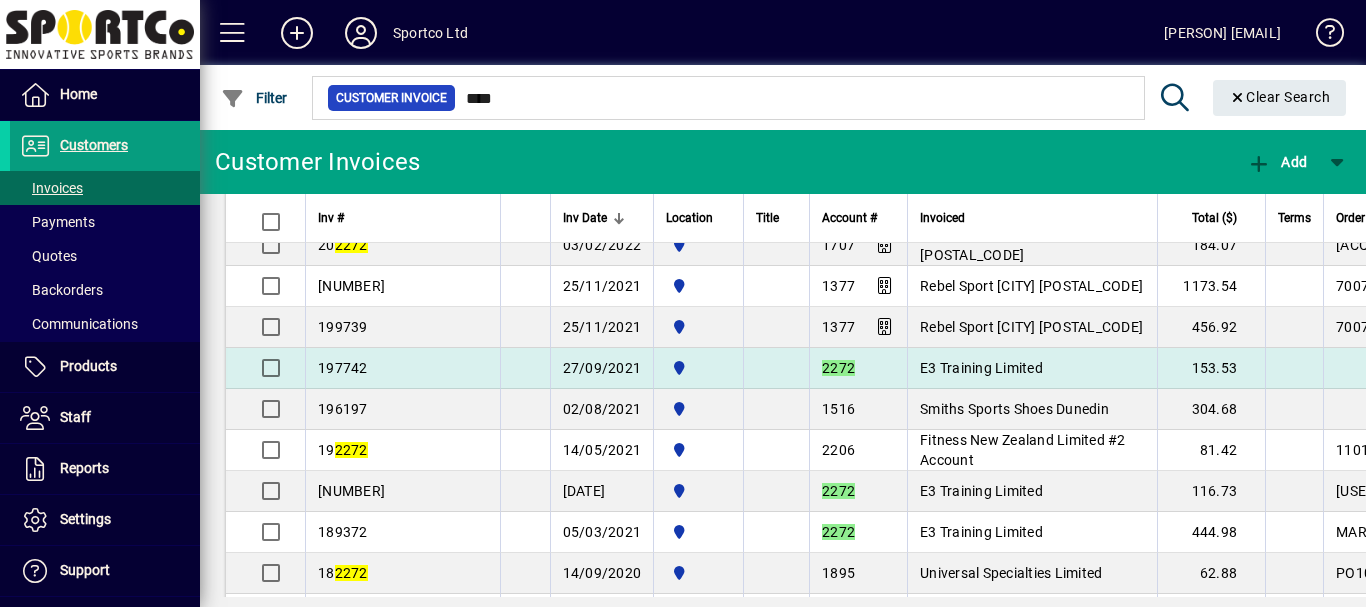 click on "E3 Training Limited" at bounding box center (981, 368) 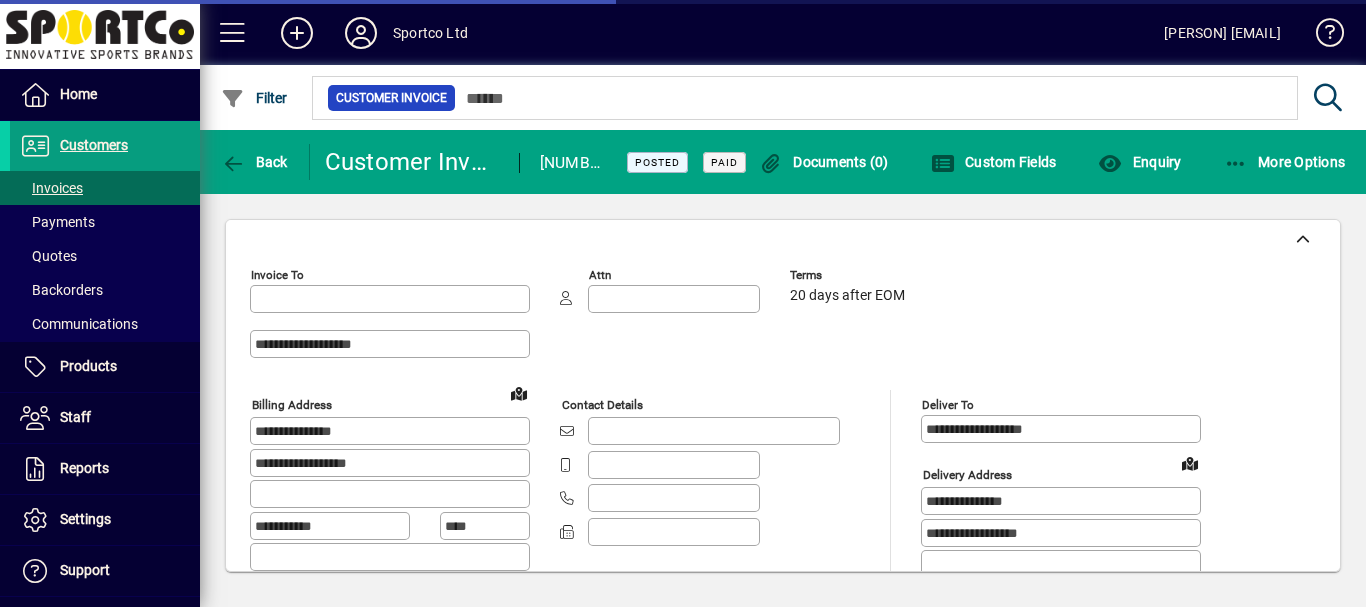 type on "**********" 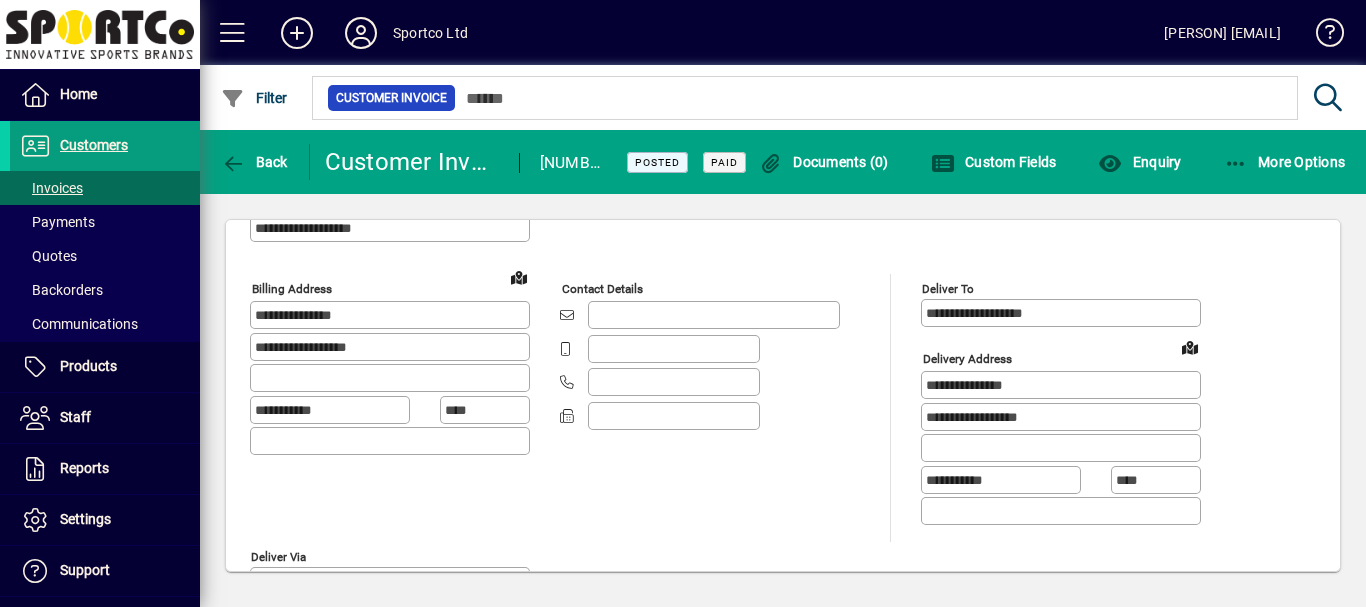 scroll, scrollTop: 0, scrollLeft: 0, axis: both 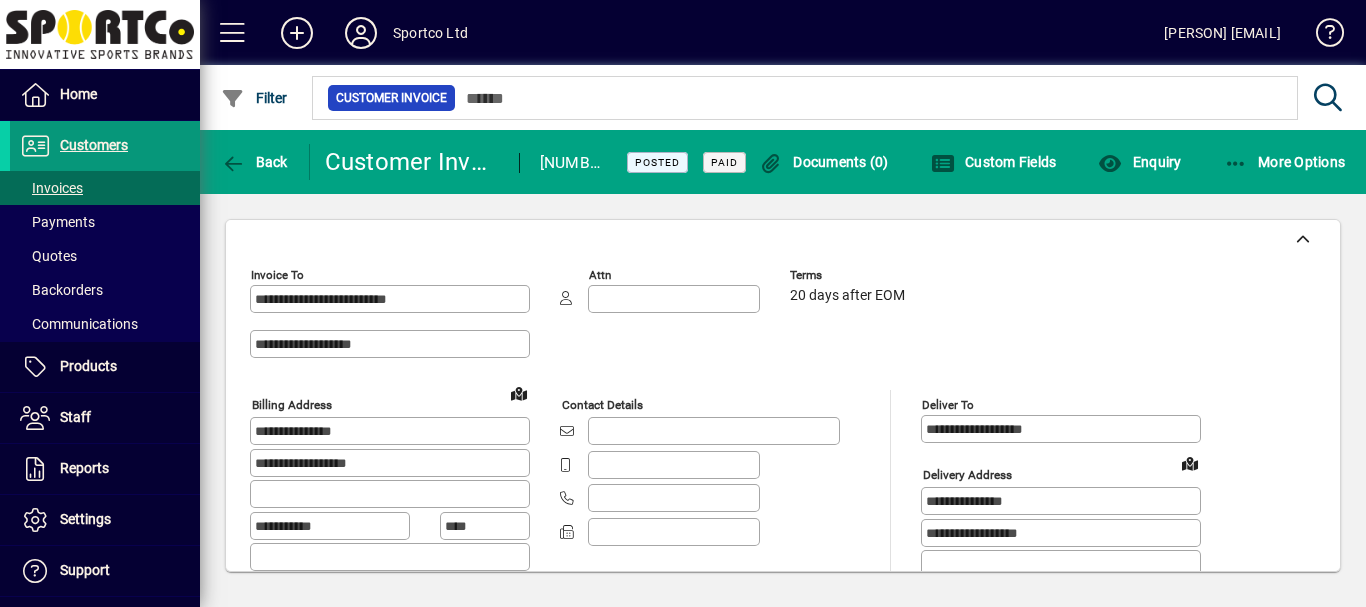 click on "Customers" at bounding box center [94, 145] 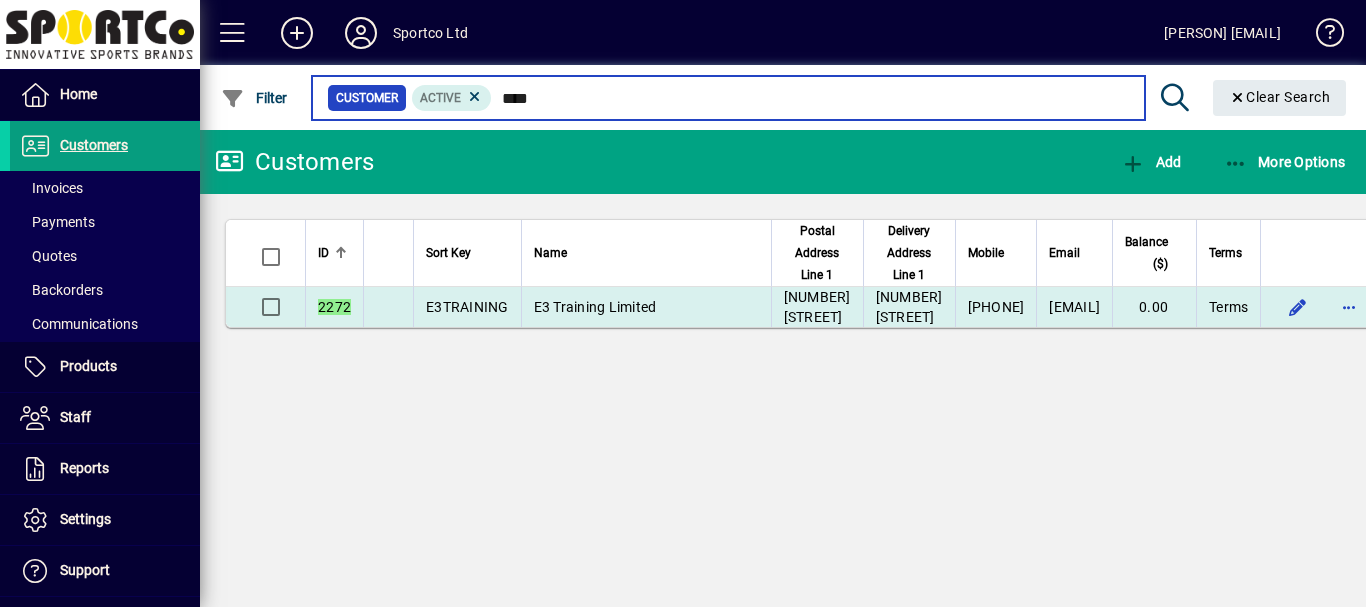 type on "****" 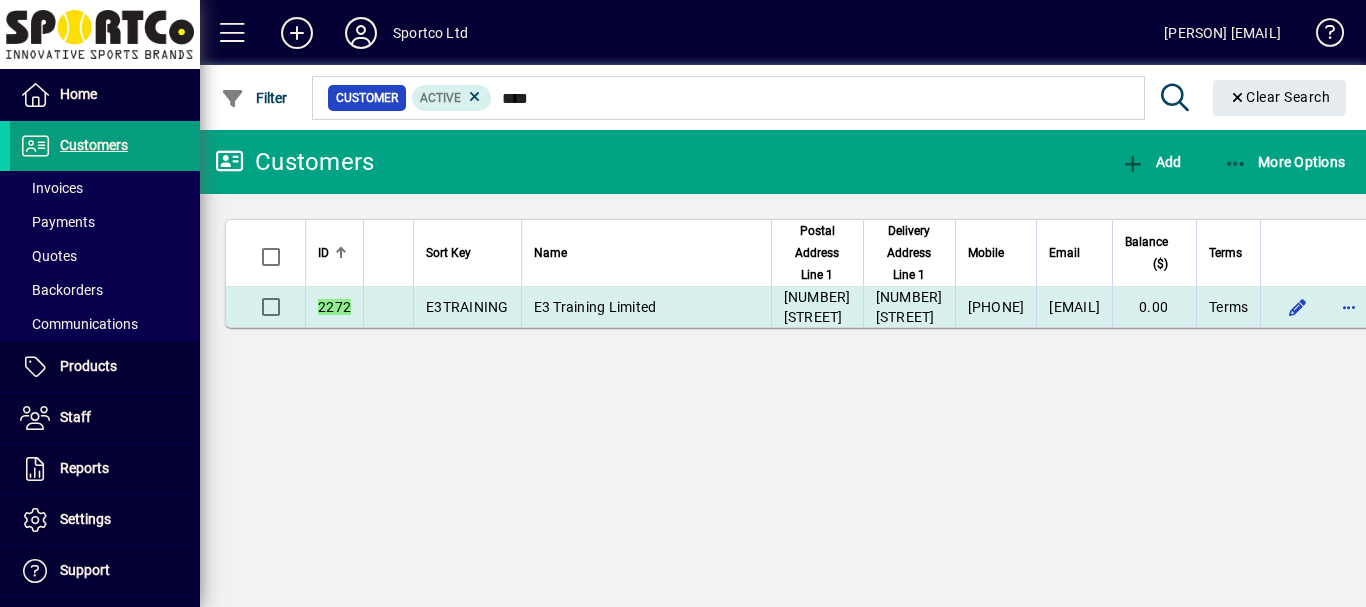 click on "E3 Training Limited" at bounding box center [595, 307] 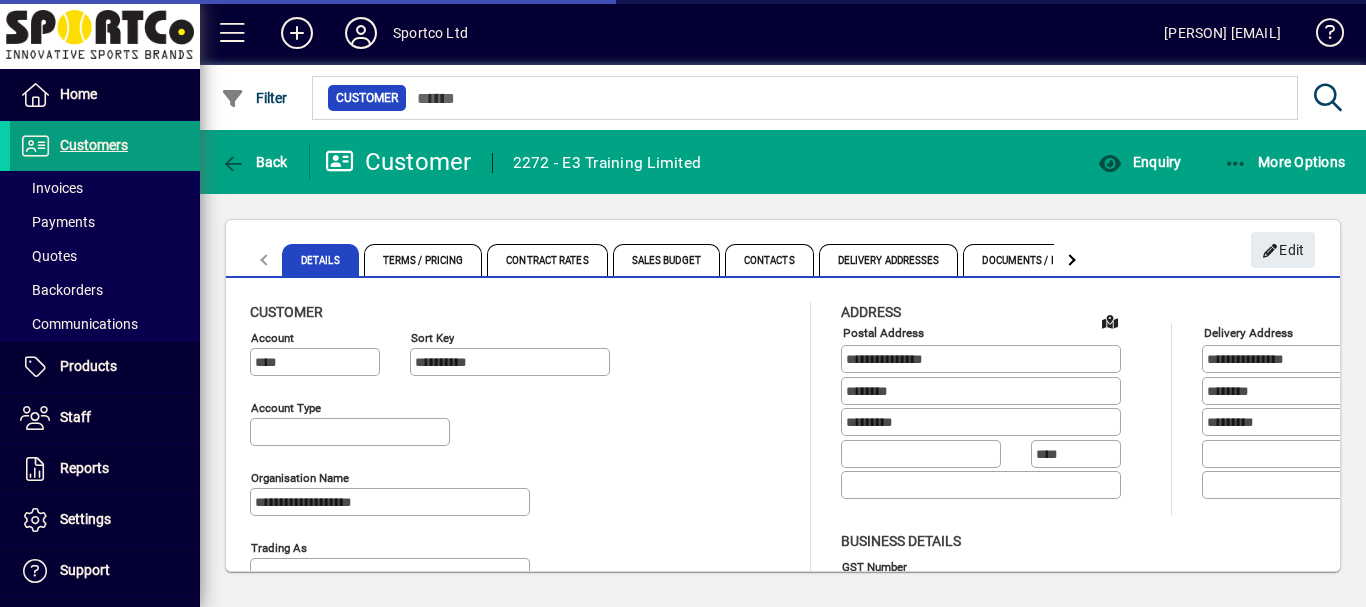 type on "**********" 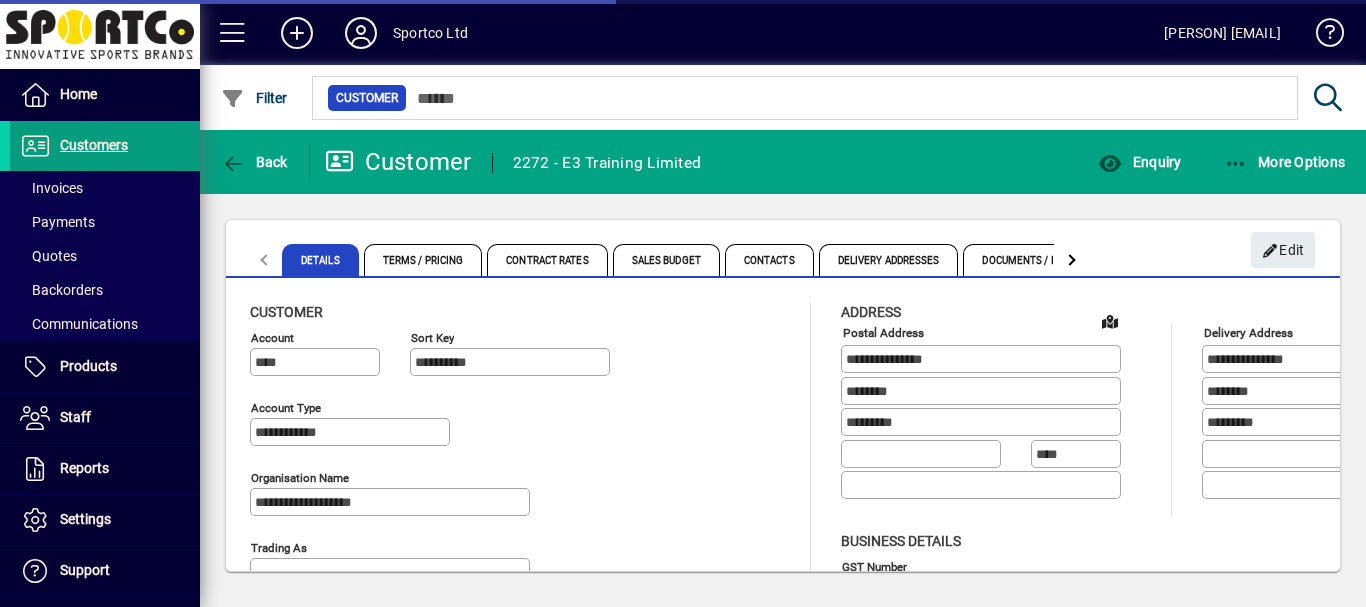 type on "**********" 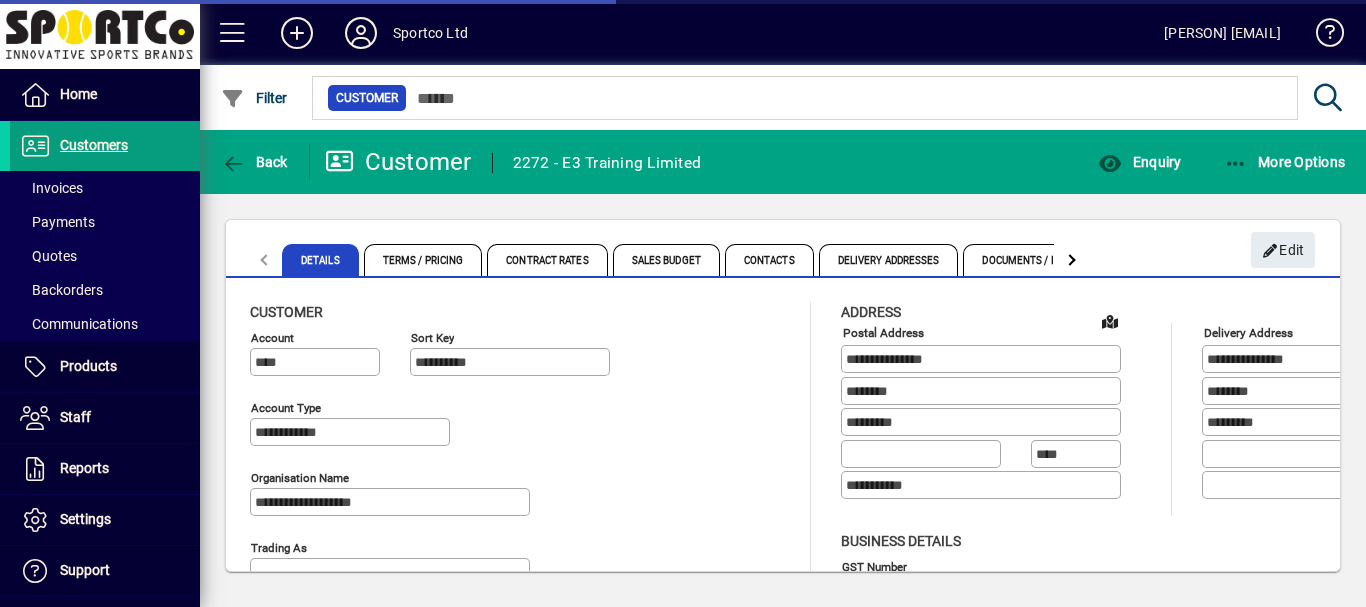 type on "**********" 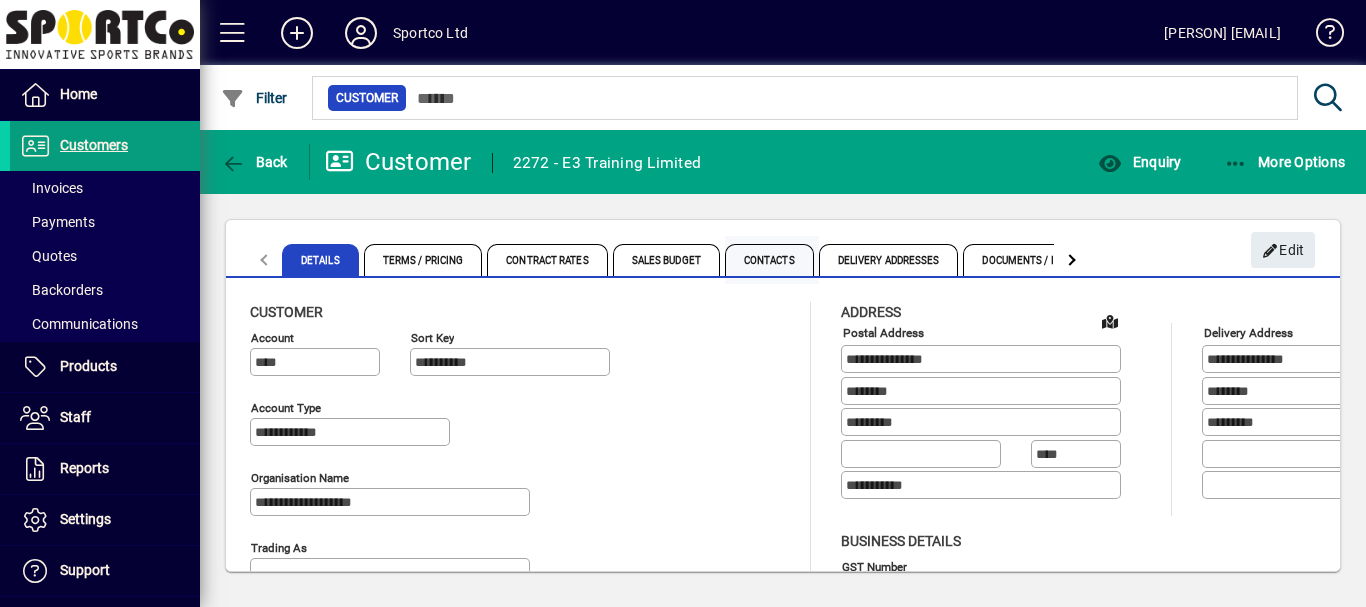 click on "Contacts" at bounding box center [769, 260] 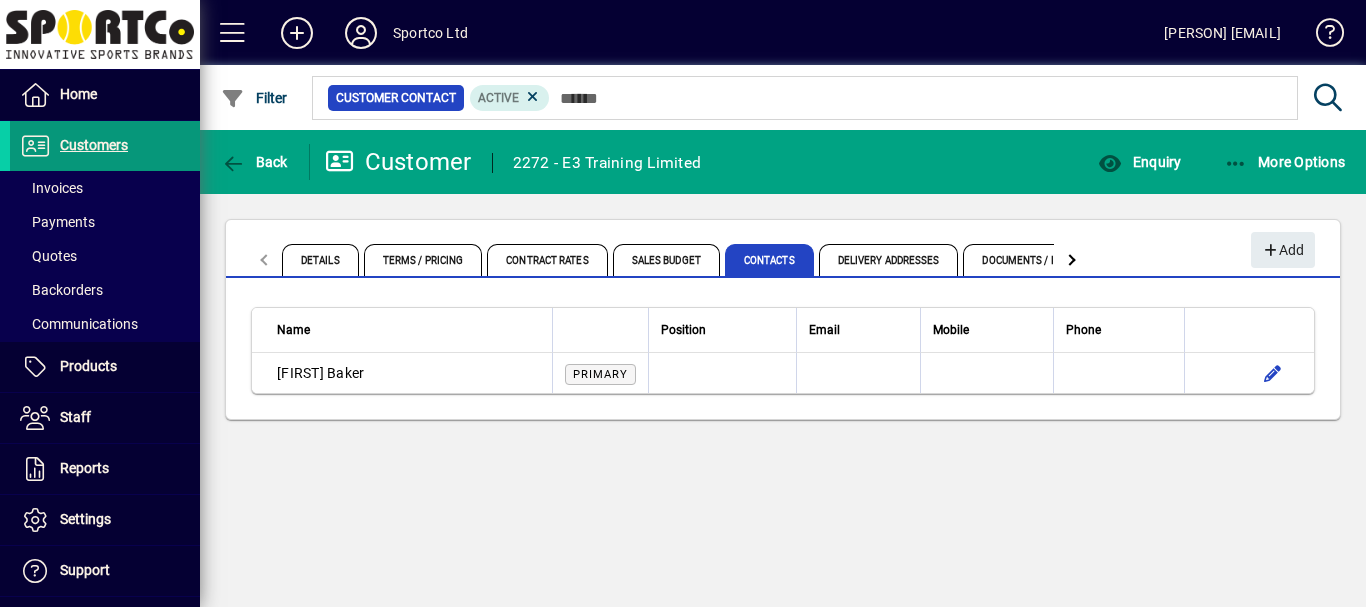 click on "Customers" at bounding box center (94, 145) 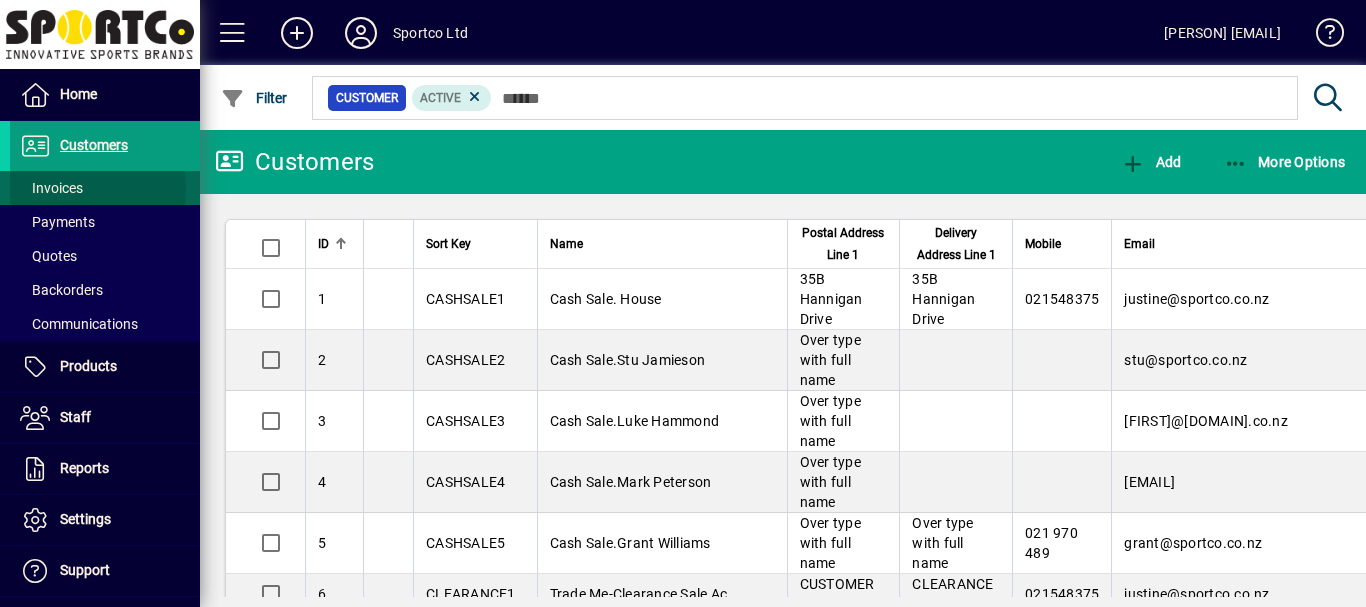 click on "Invoices" at bounding box center (51, 188) 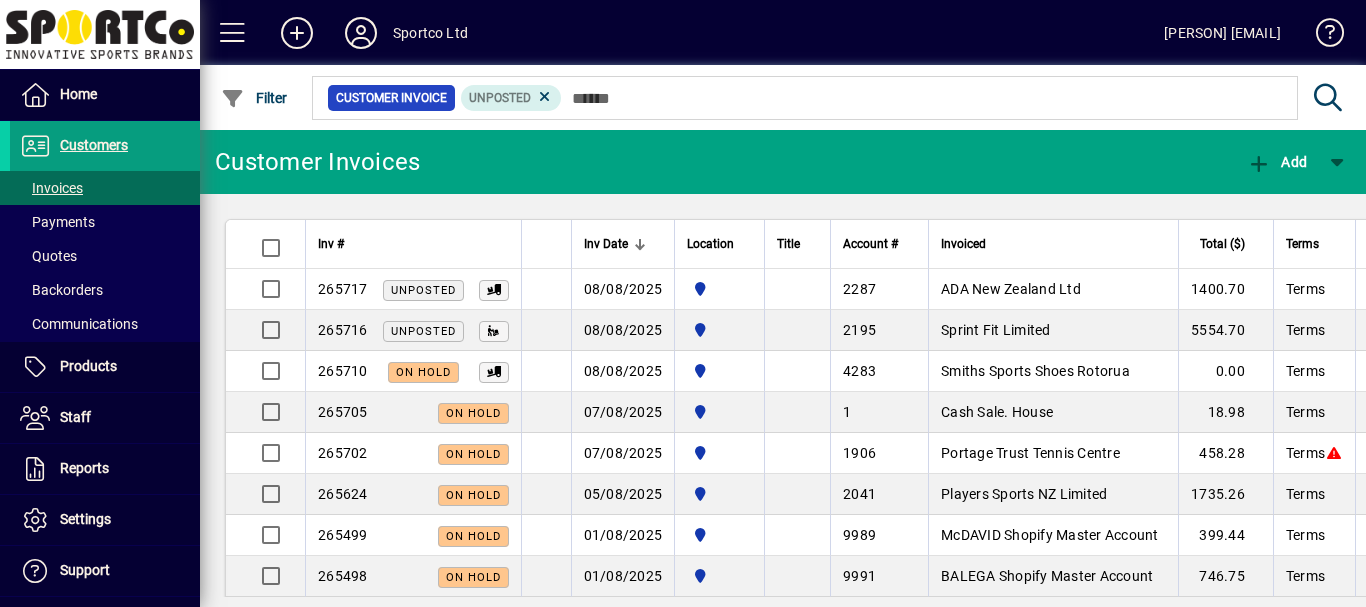 click on "Sprint Fit Limited" at bounding box center (996, 330) 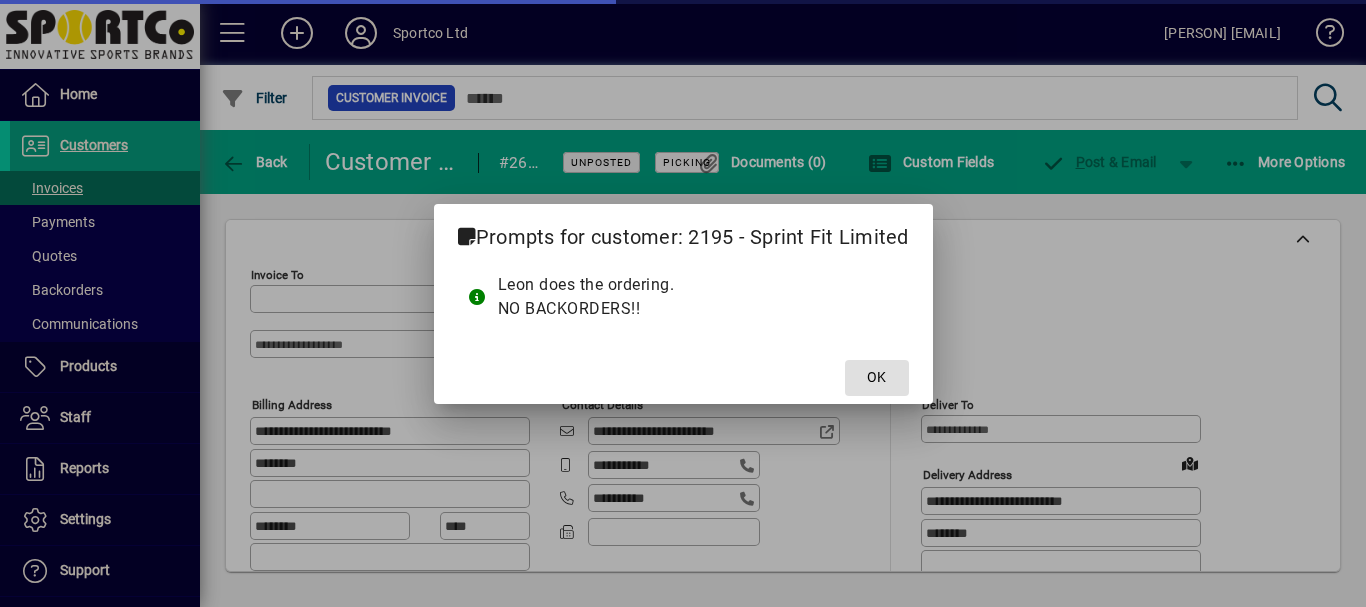 type on "**********" 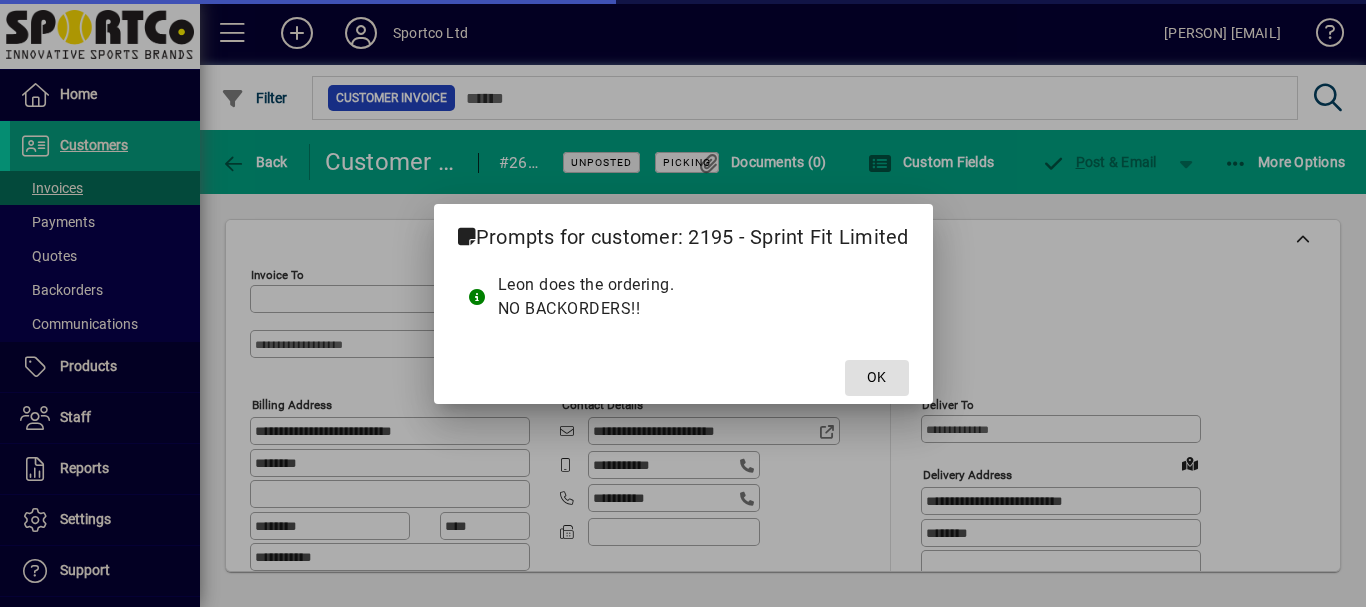 type on "**********" 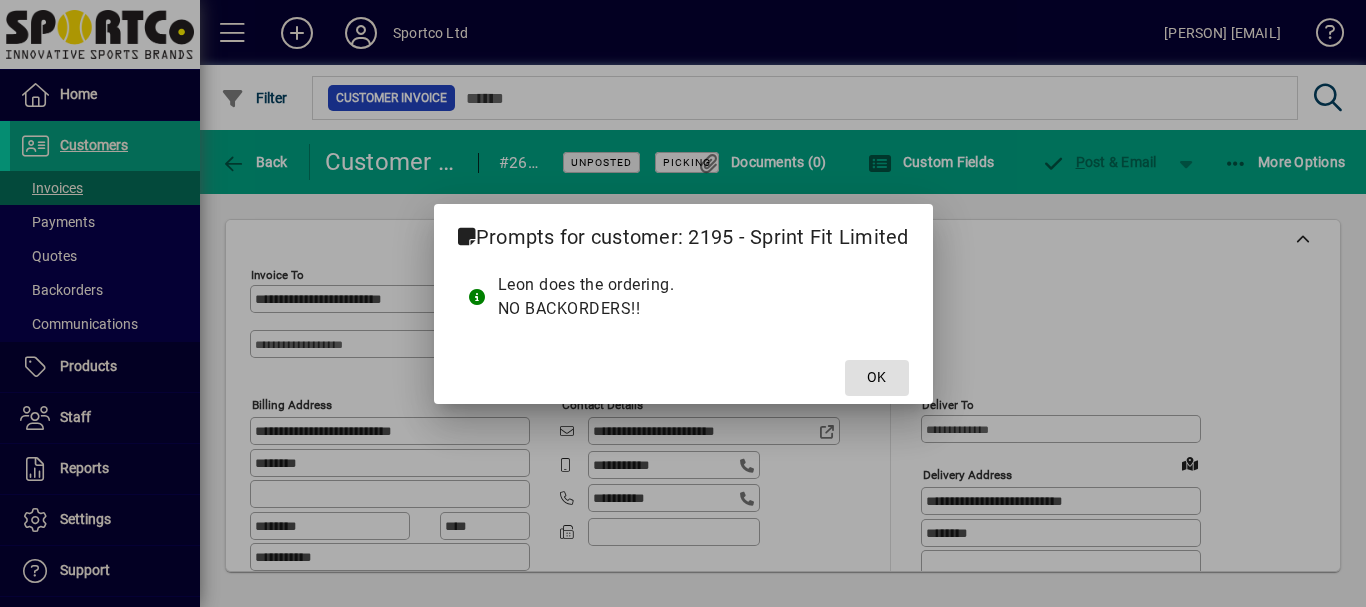 click 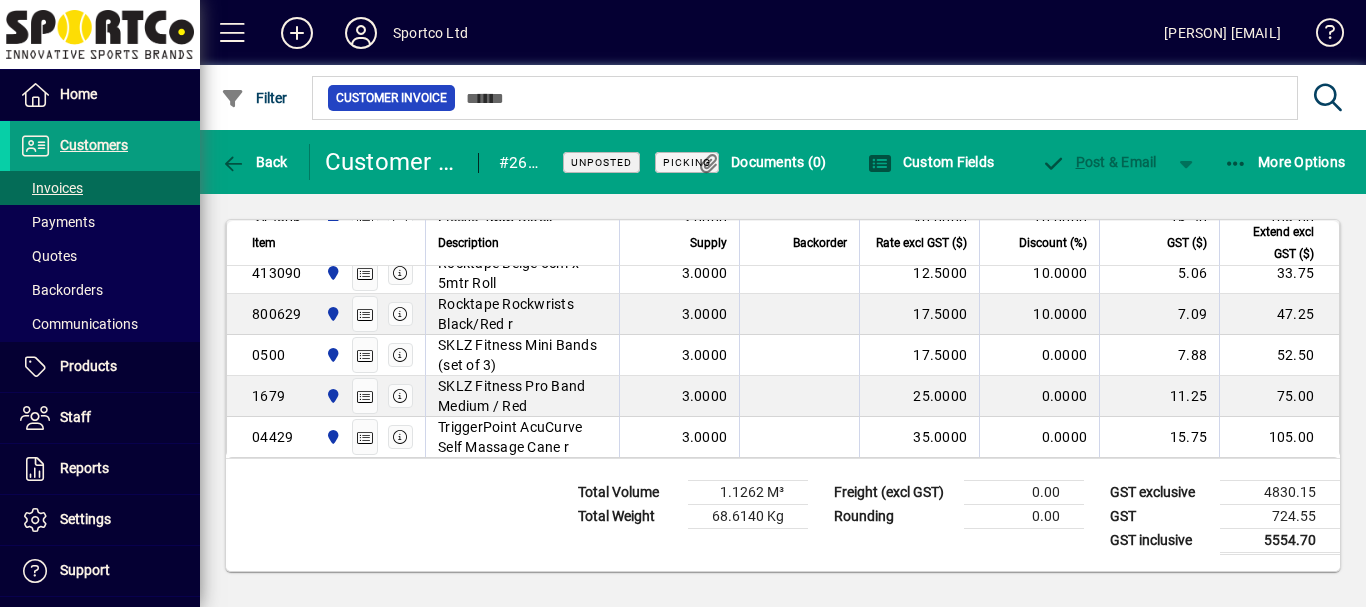 scroll, scrollTop: 2622, scrollLeft: 0, axis: vertical 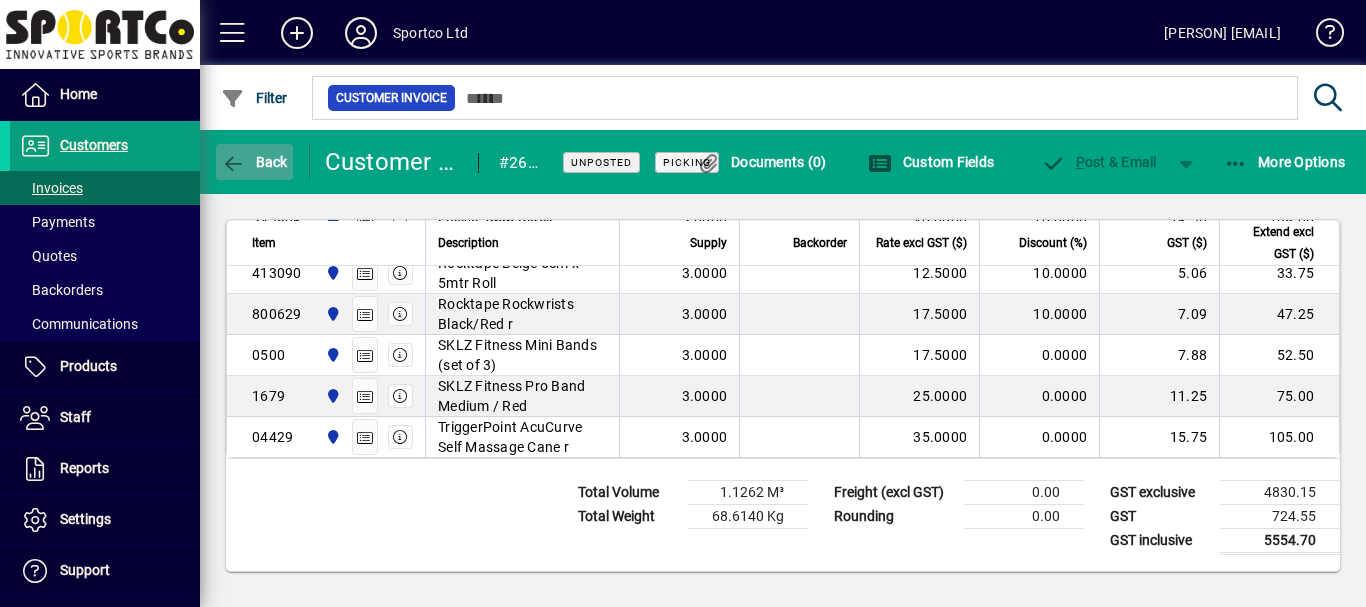 click on "Back" 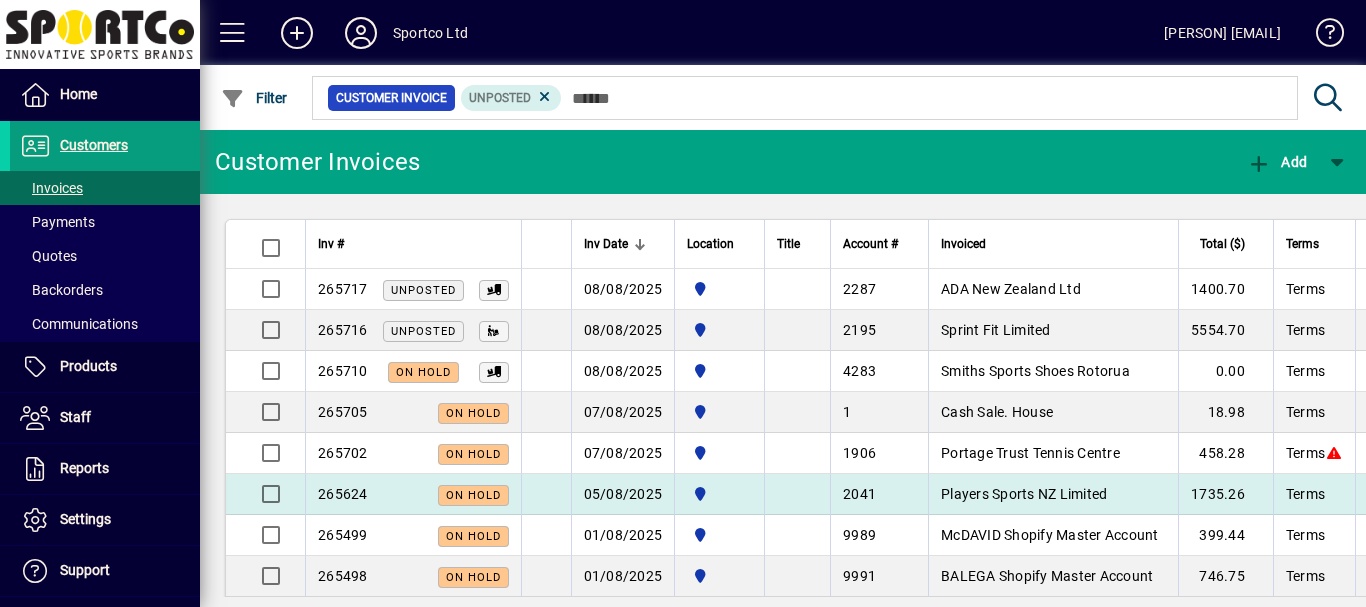 click on "1735.26" at bounding box center [1225, 494] 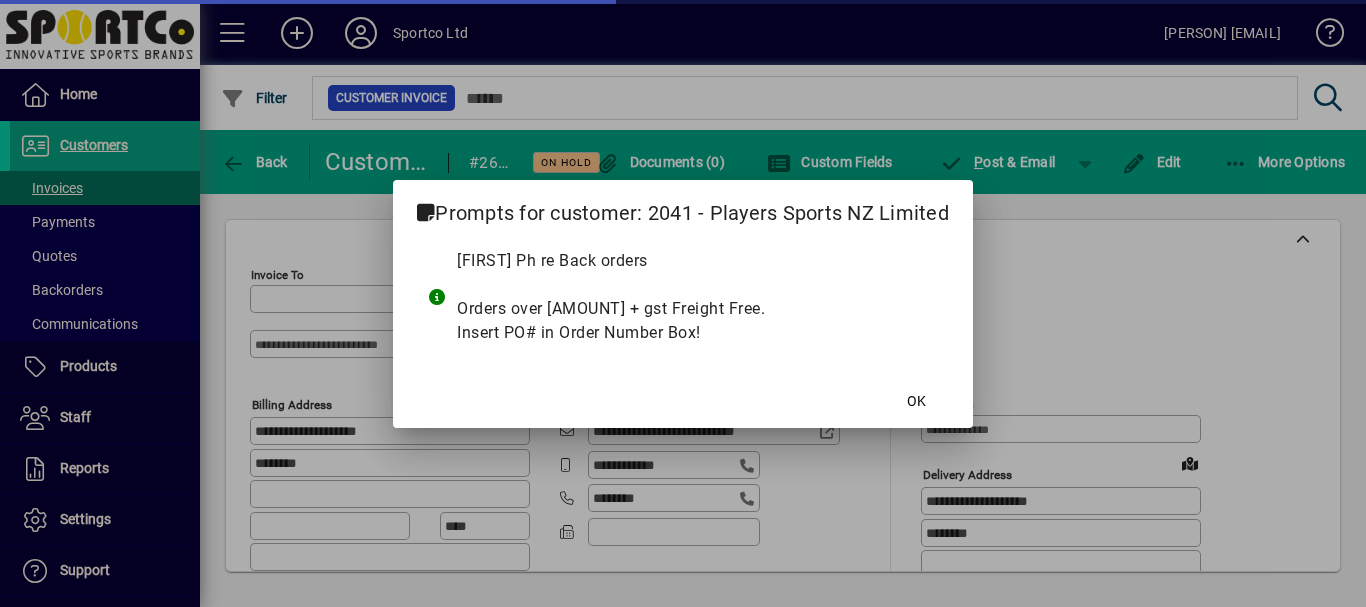 type on "**********" 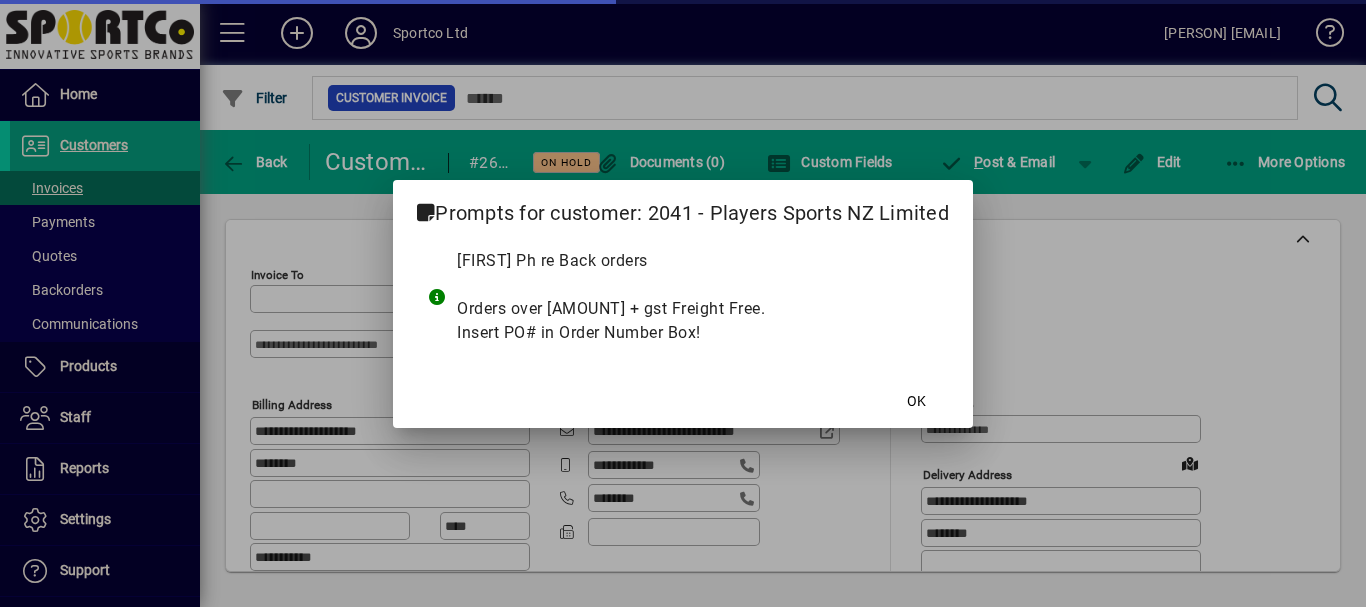 type on "**********" 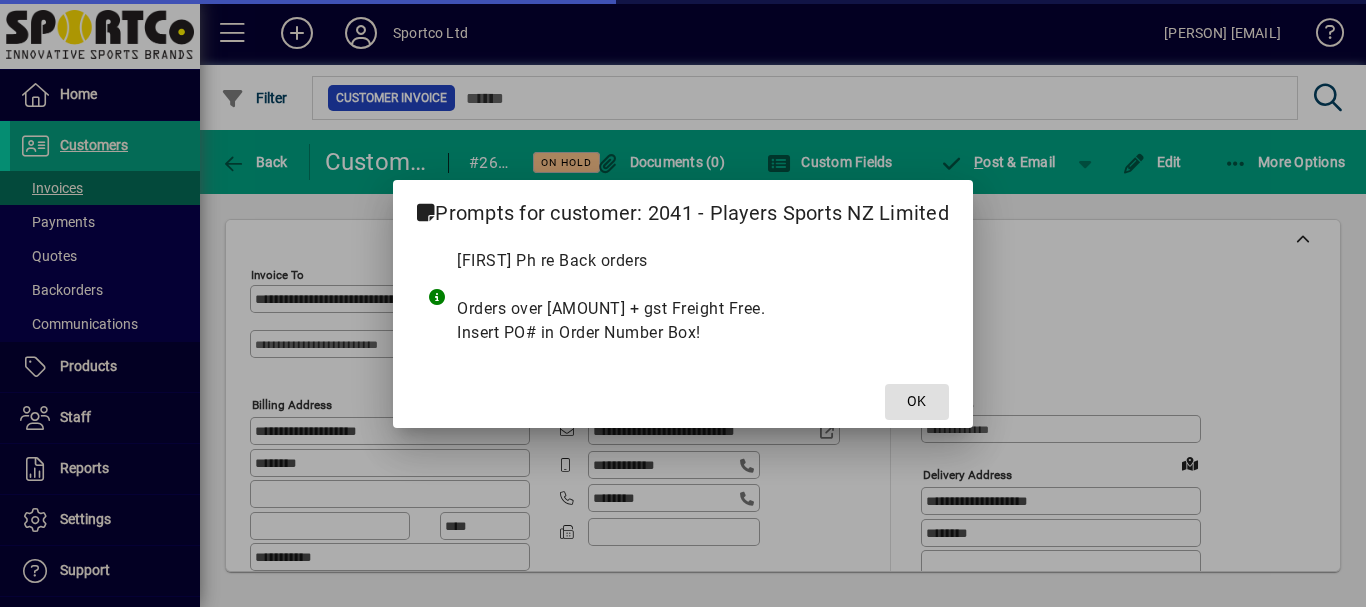type on "**********" 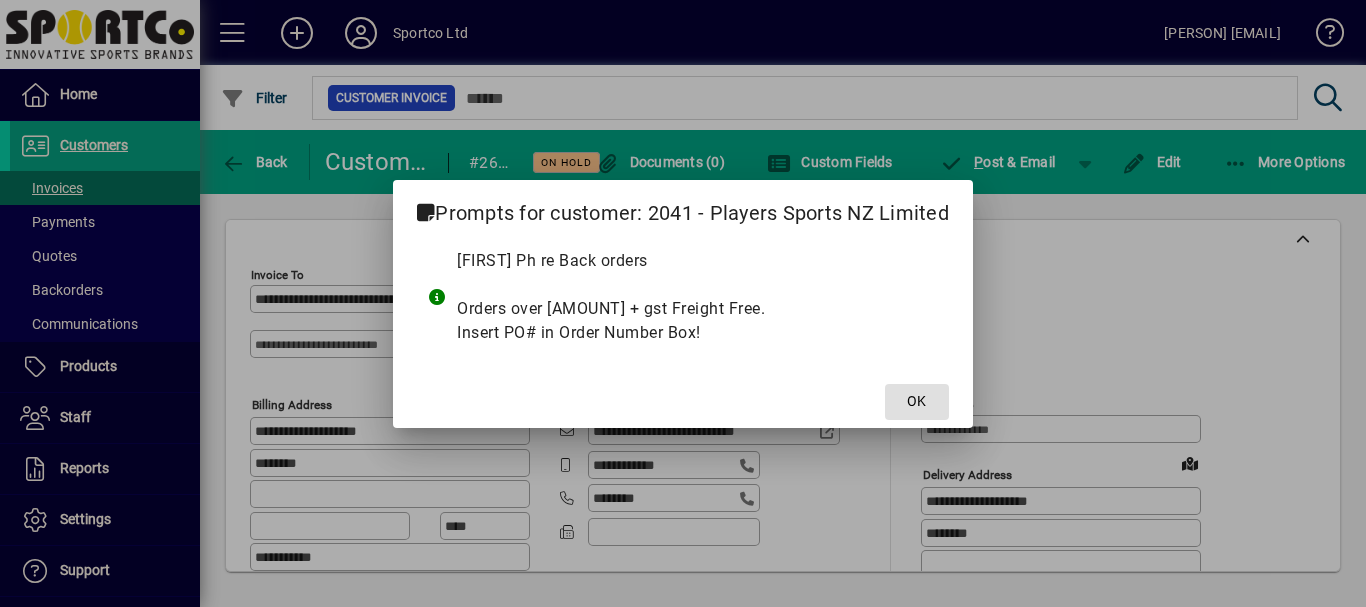 click 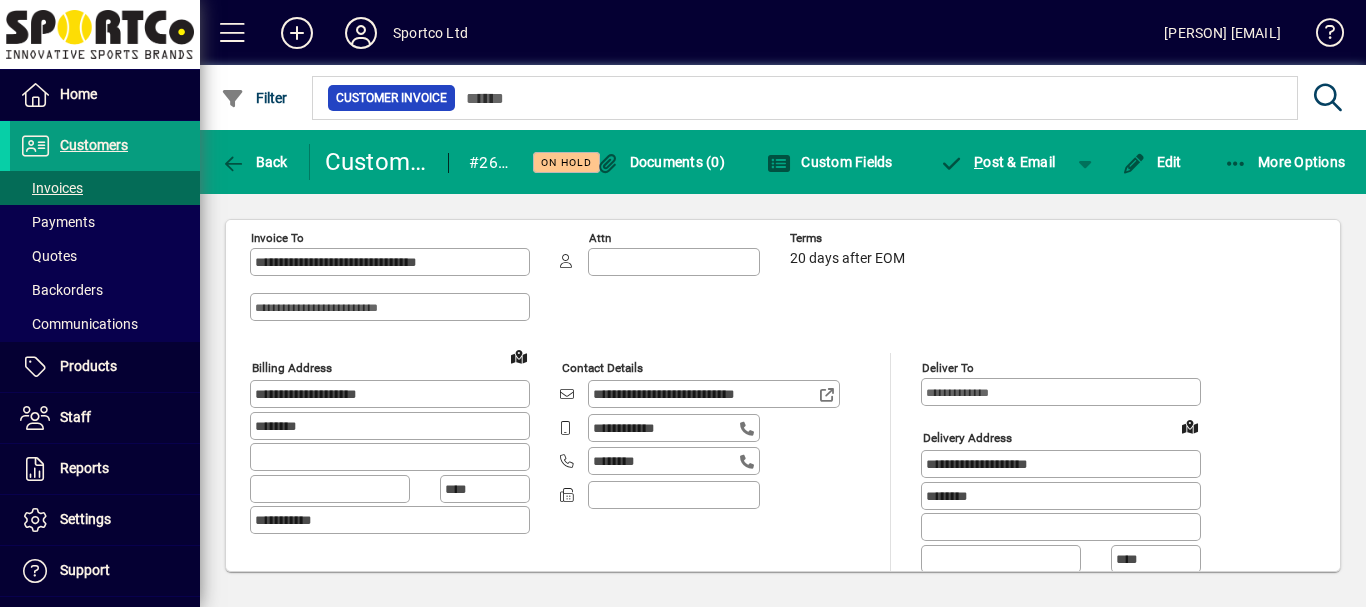 scroll, scrollTop: 0, scrollLeft: 0, axis: both 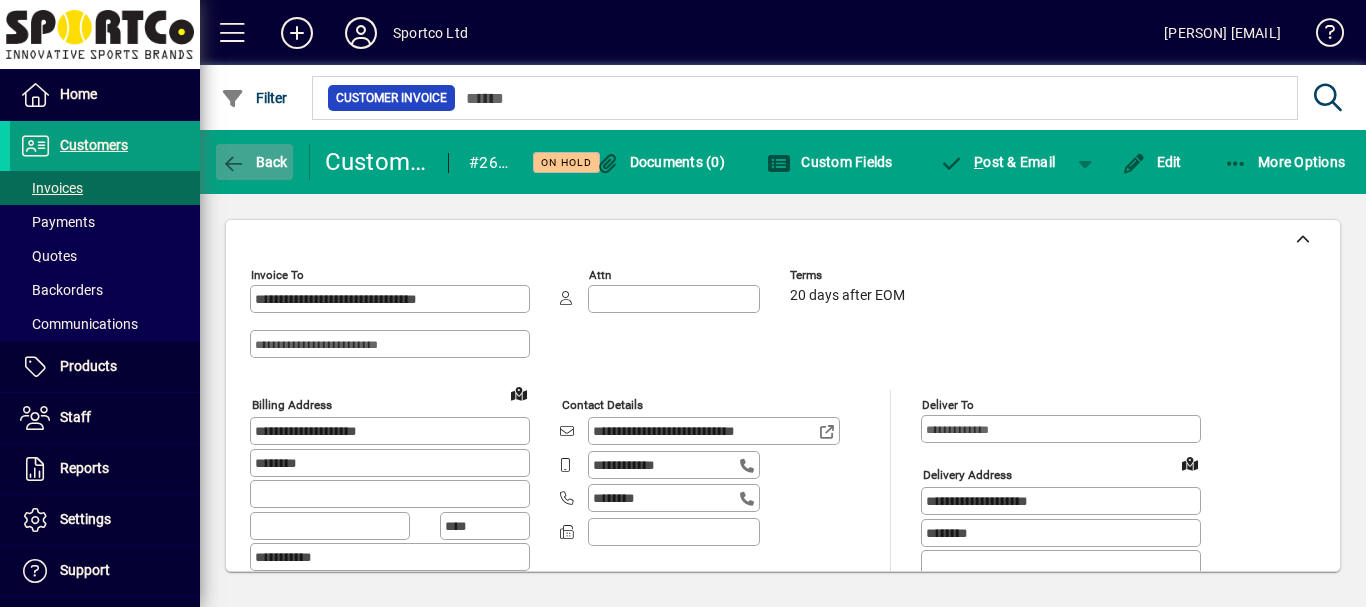 click on "Back" 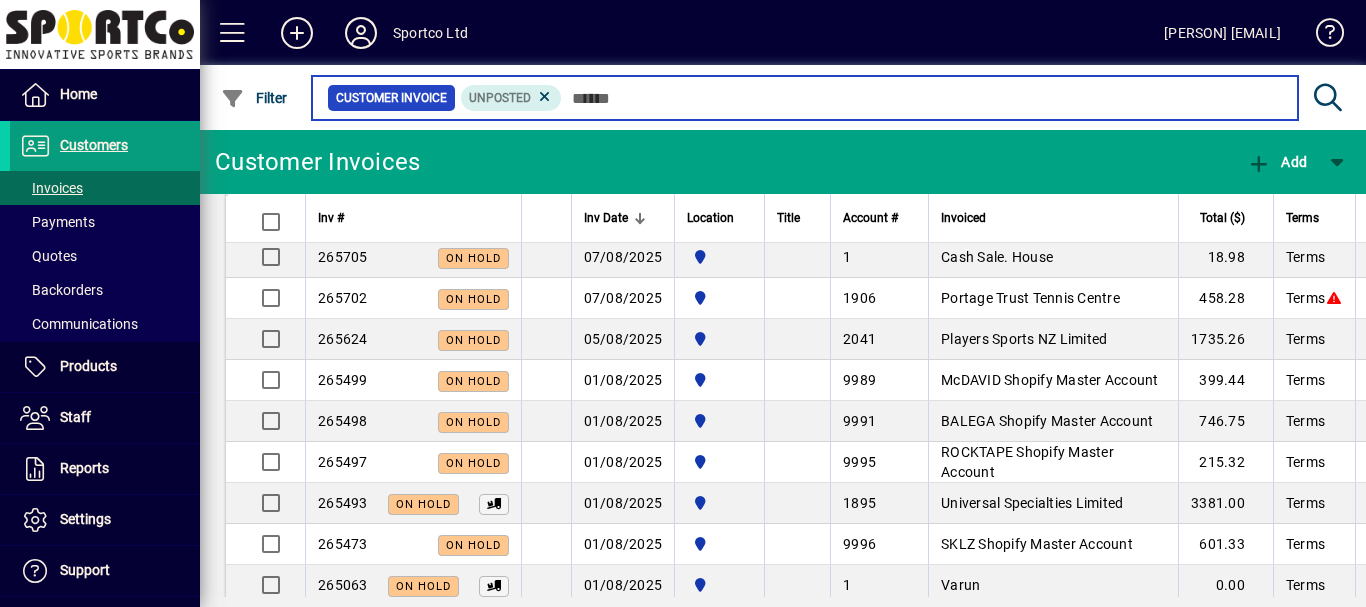 scroll, scrollTop: 158, scrollLeft: 0, axis: vertical 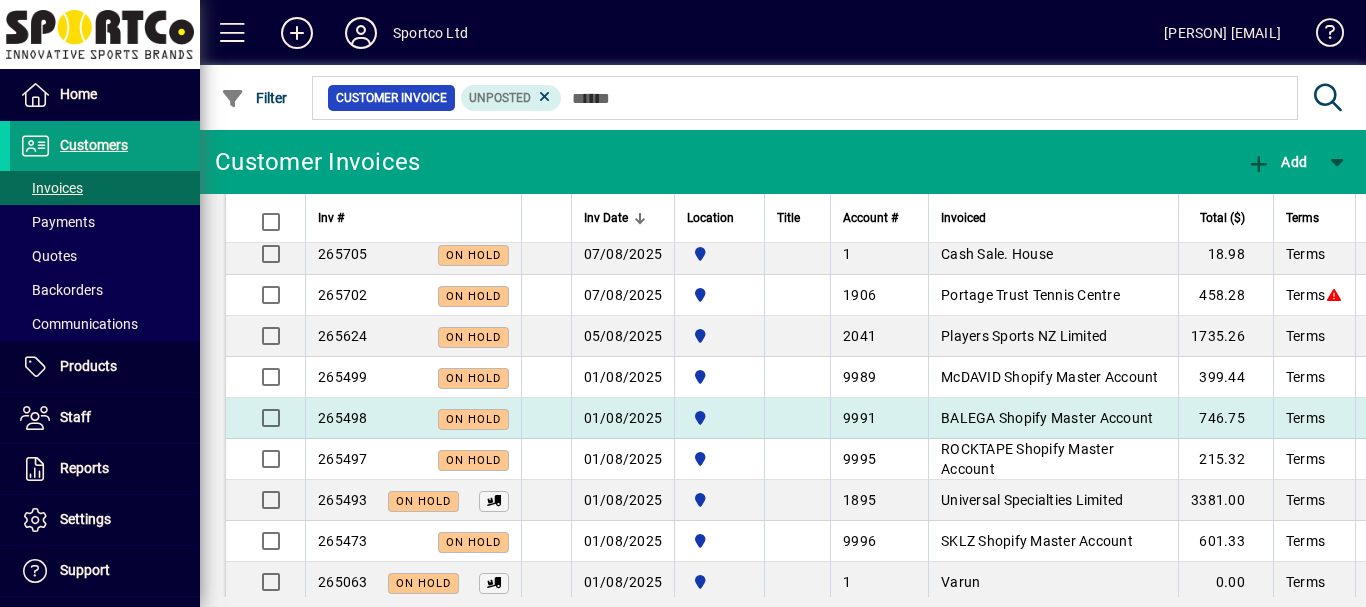 click on "BALEGA Shopify Master Account" at bounding box center (1047, 418) 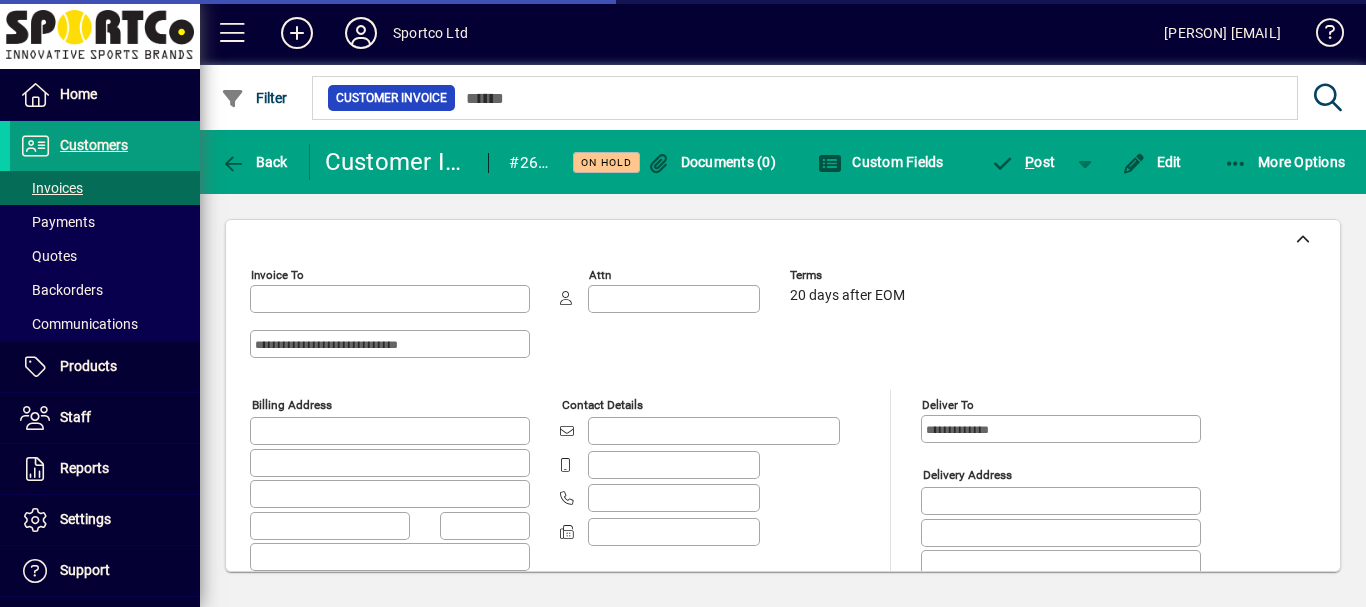 type on "**********" 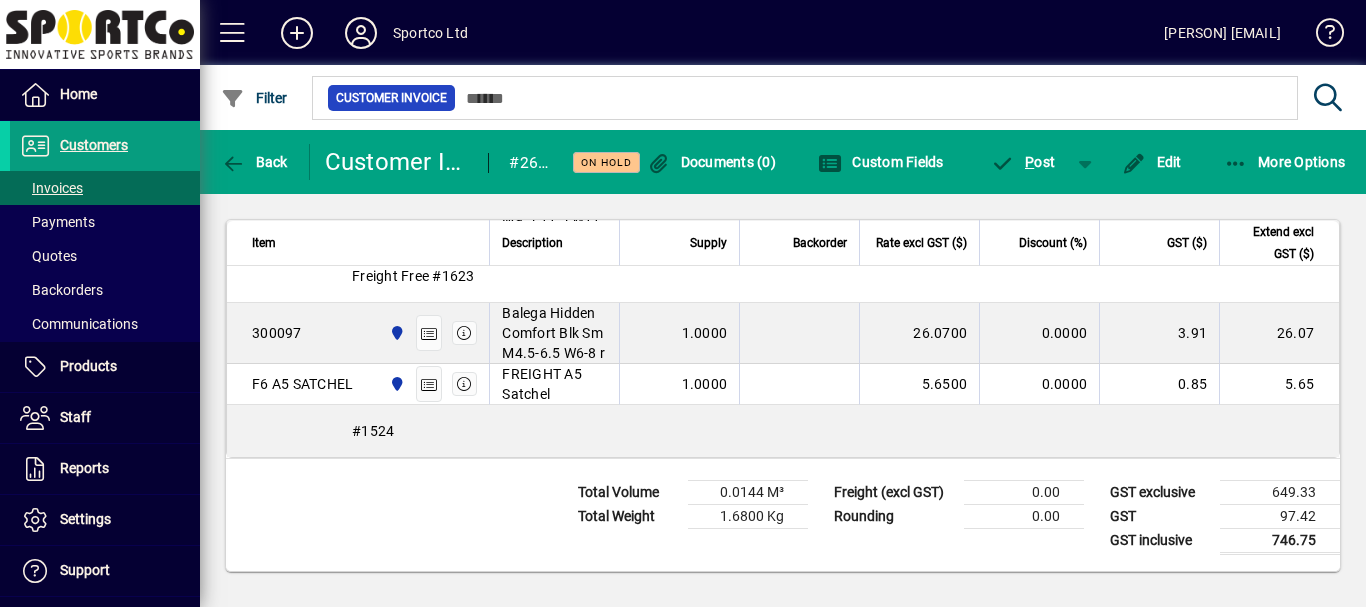 scroll, scrollTop: 3049, scrollLeft: 0, axis: vertical 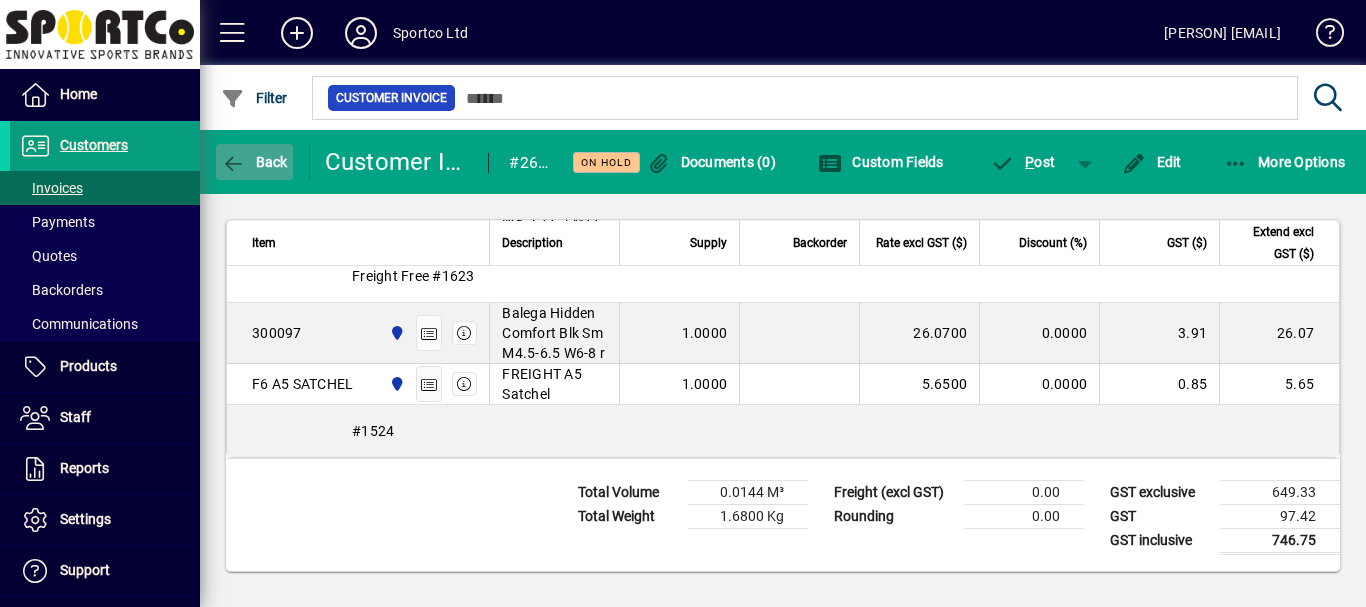 click on "Back" 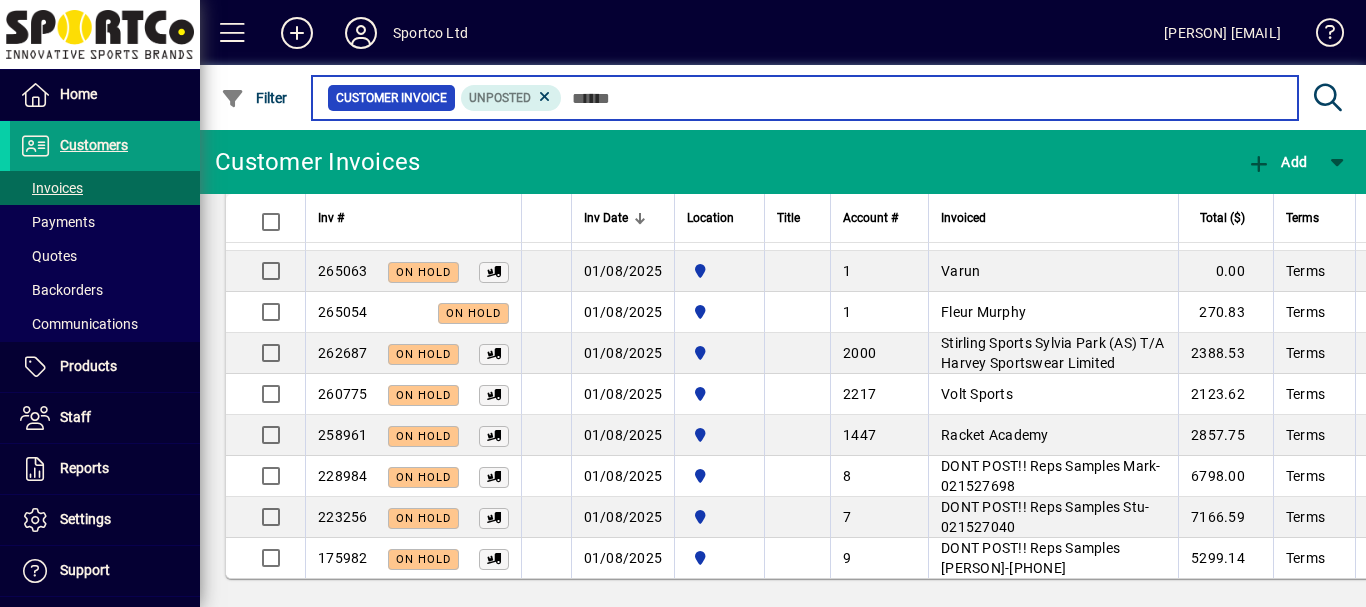 scroll, scrollTop: 471, scrollLeft: 0, axis: vertical 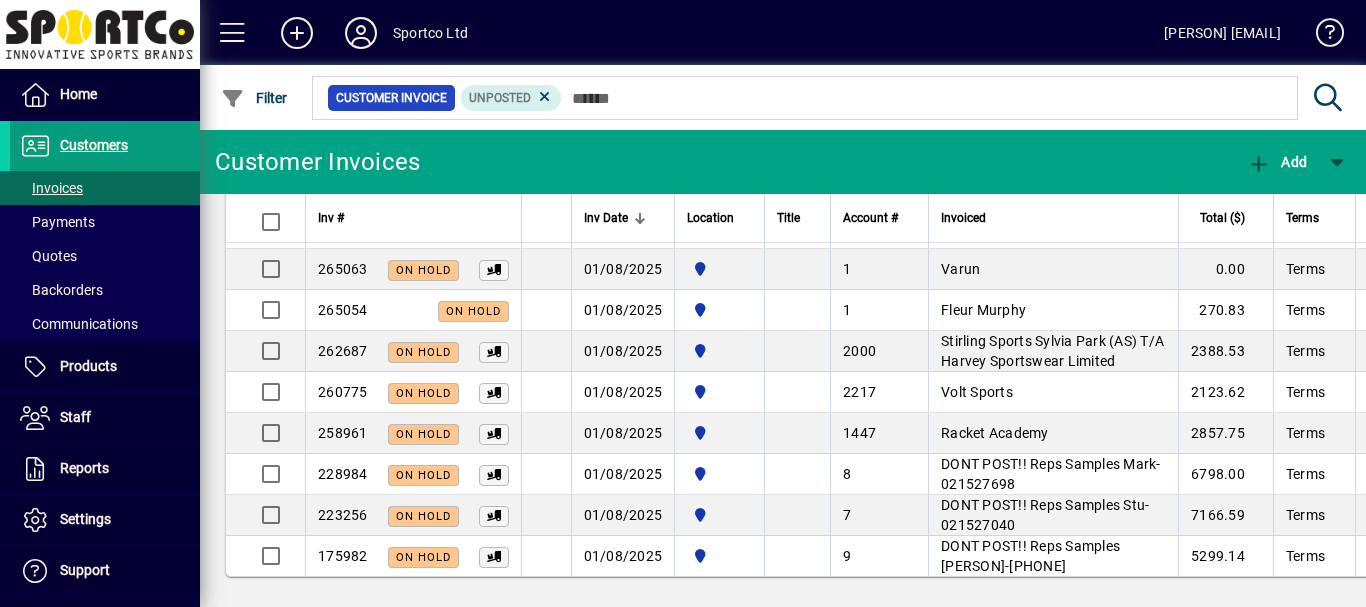click on "DONT POST!! Reps Samples Mark-021527698" at bounding box center [1051, 474] 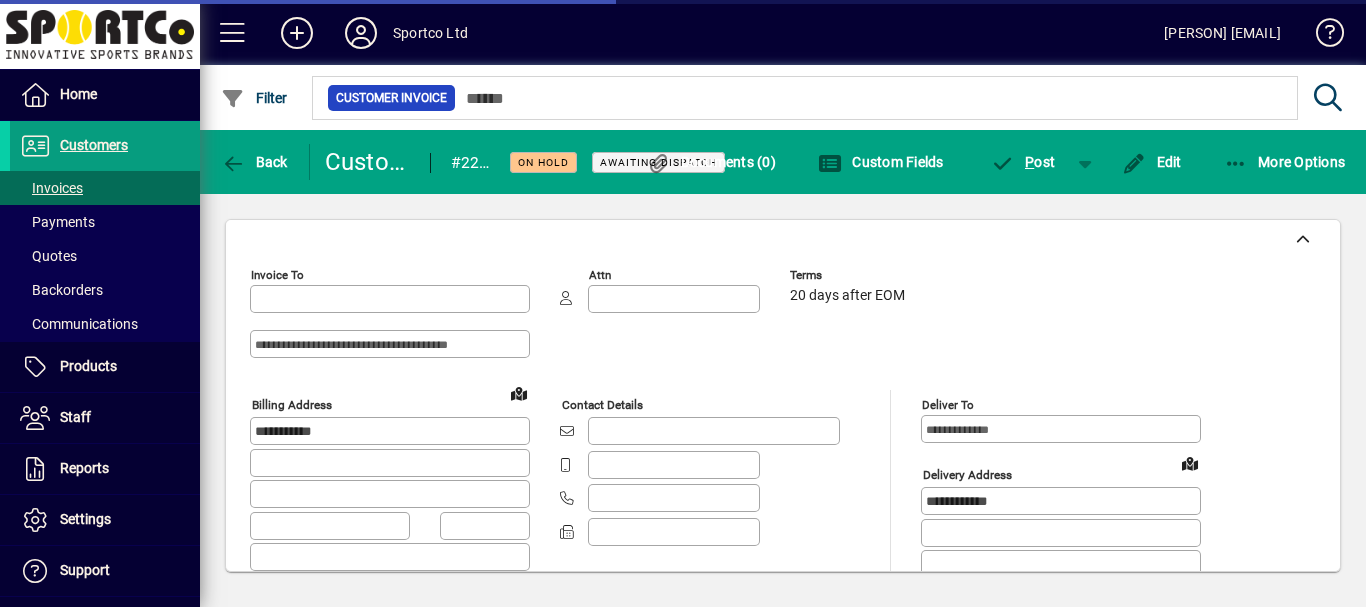 type on "**********" 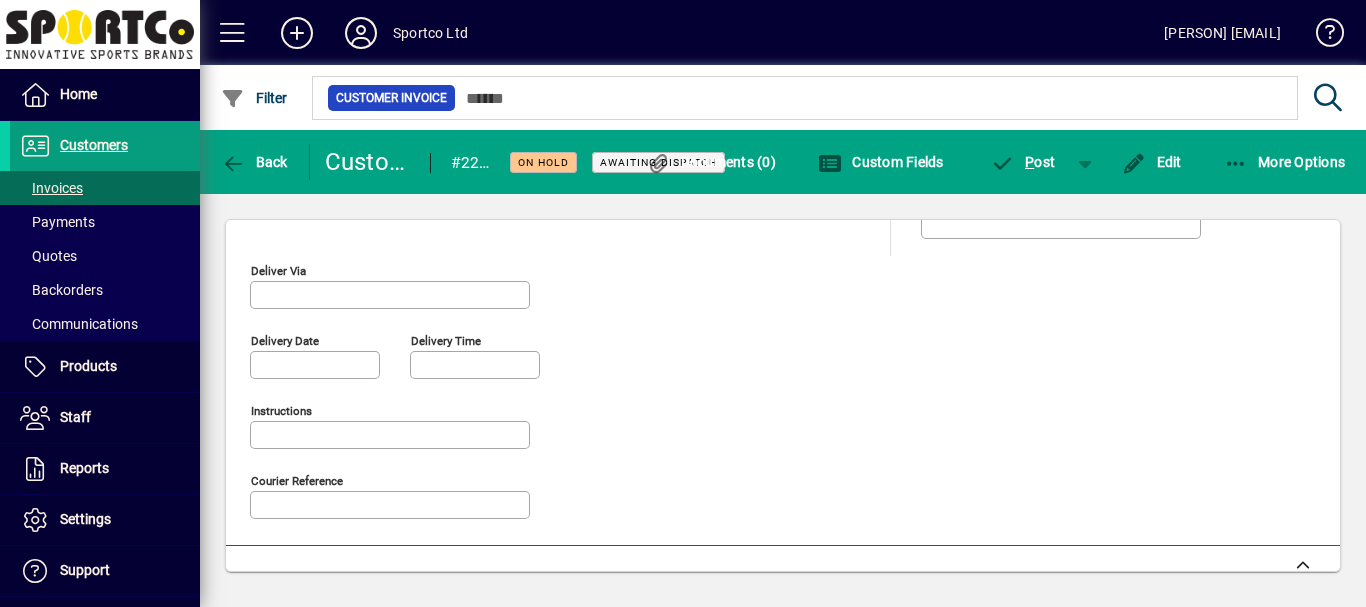 scroll, scrollTop: 0, scrollLeft: 0, axis: both 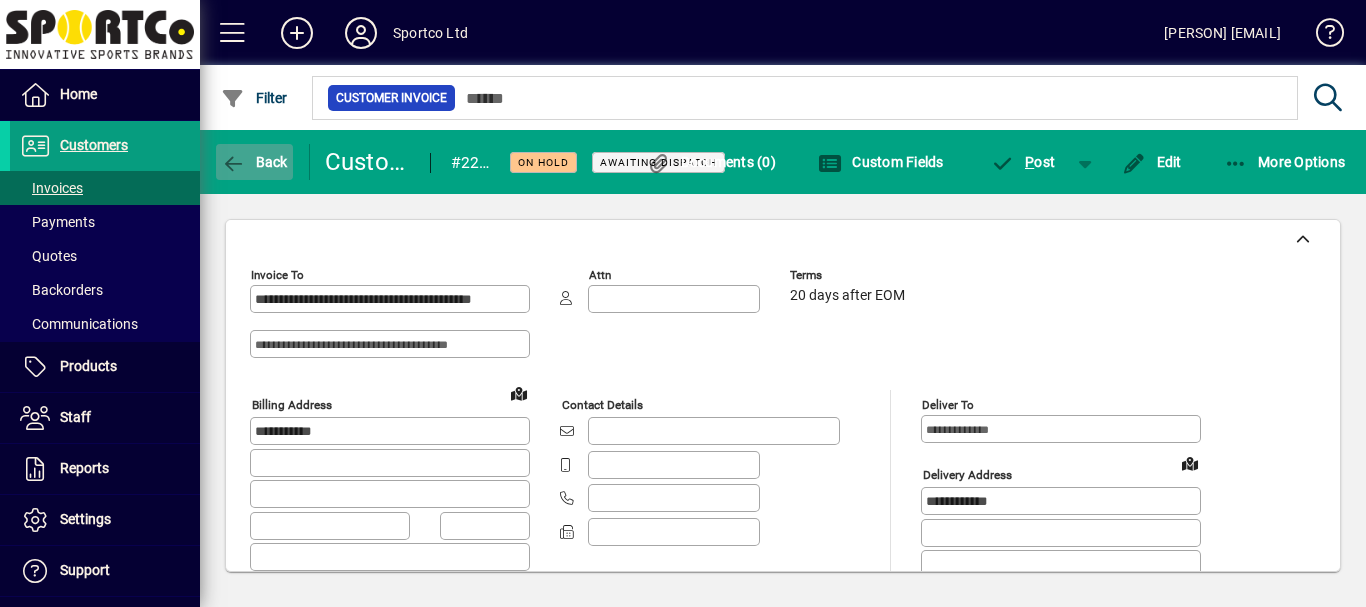 click on "Back" 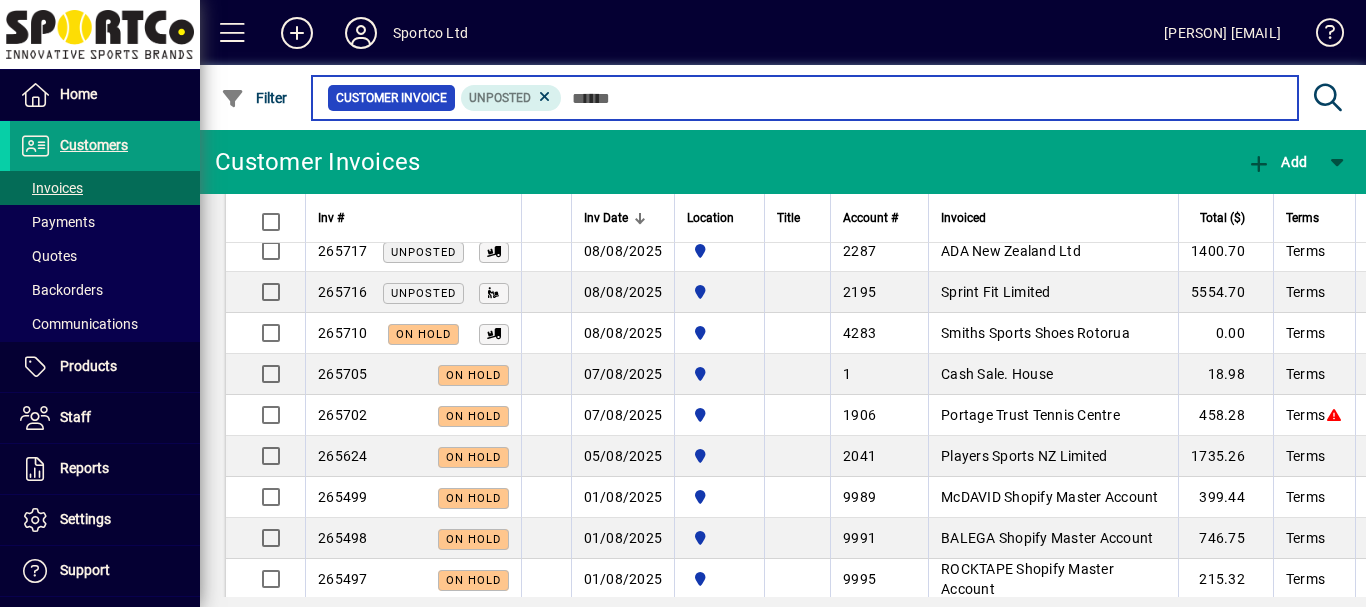 scroll, scrollTop: 0, scrollLeft: 0, axis: both 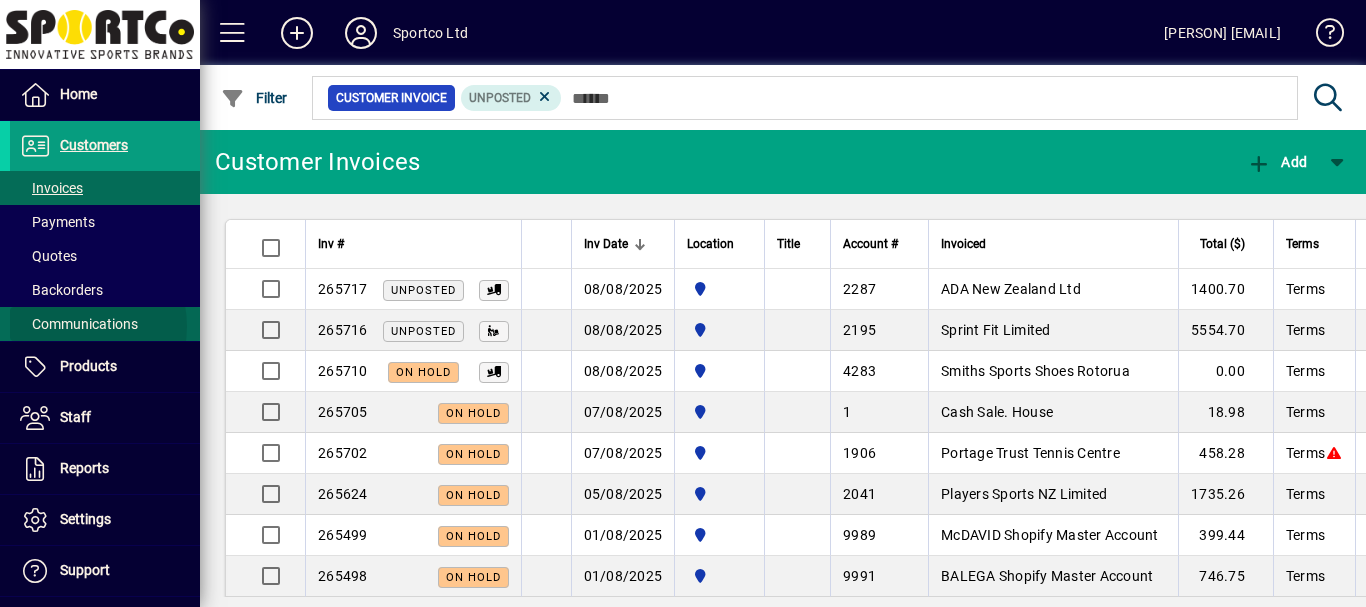click on "Communications" at bounding box center [79, 324] 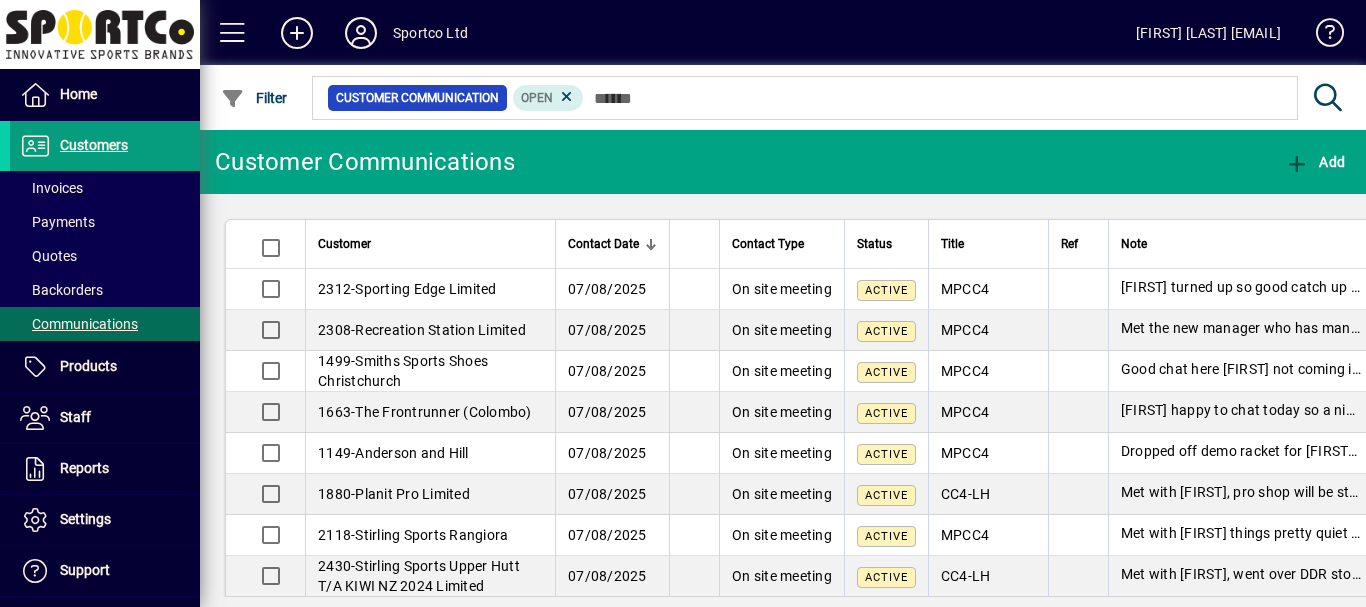 scroll, scrollTop: 0, scrollLeft: 0, axis: both 